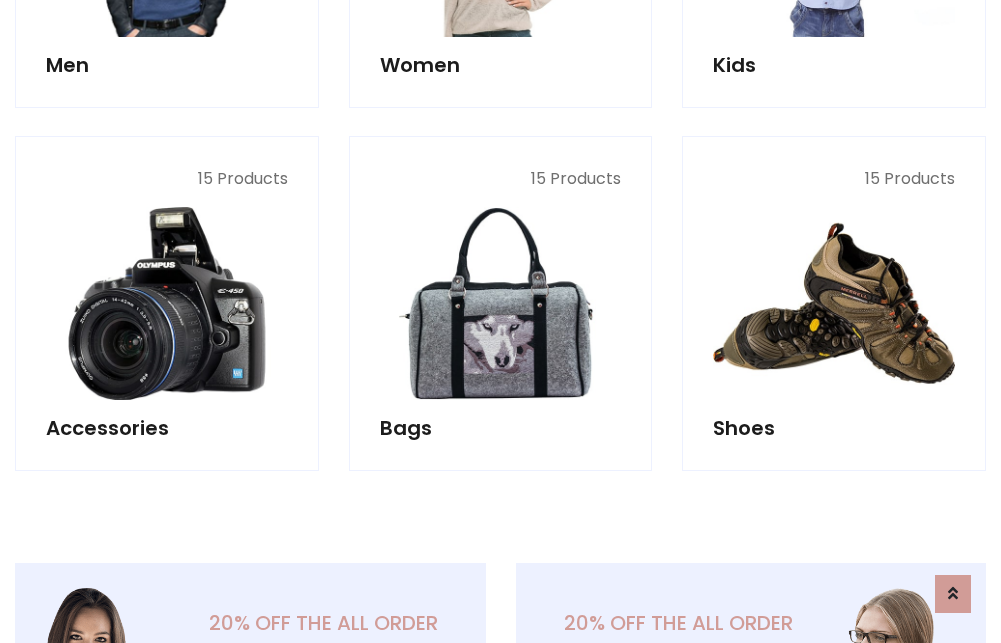 scroll, scrollTop: 853, scrollLeft: 0, axis: vertical 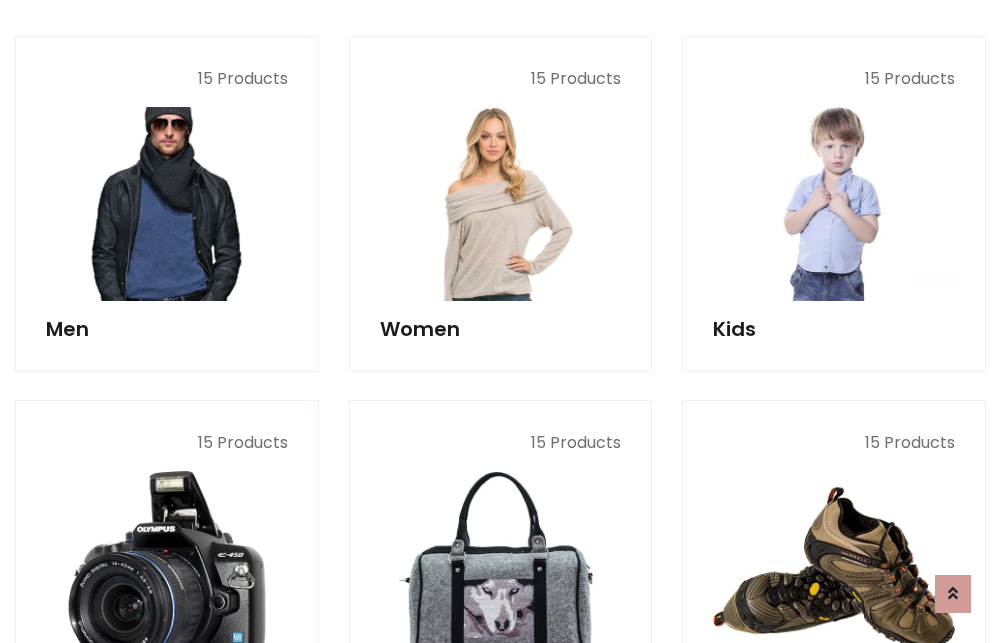 click at bounding box center (167, 204) 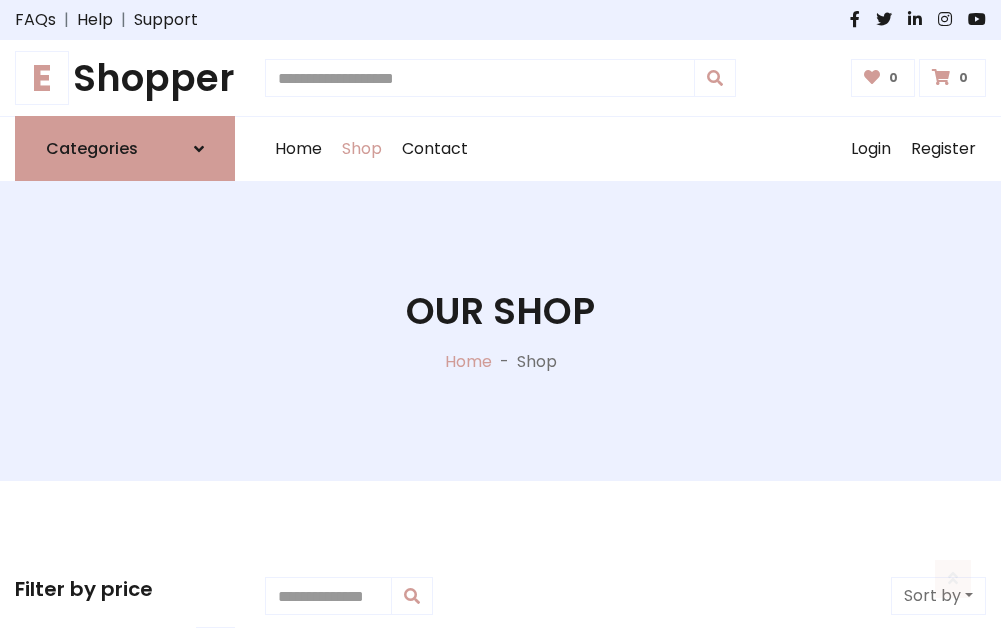 scroll, scrollTop: 807, scrollLeft: 0, axis: vertical 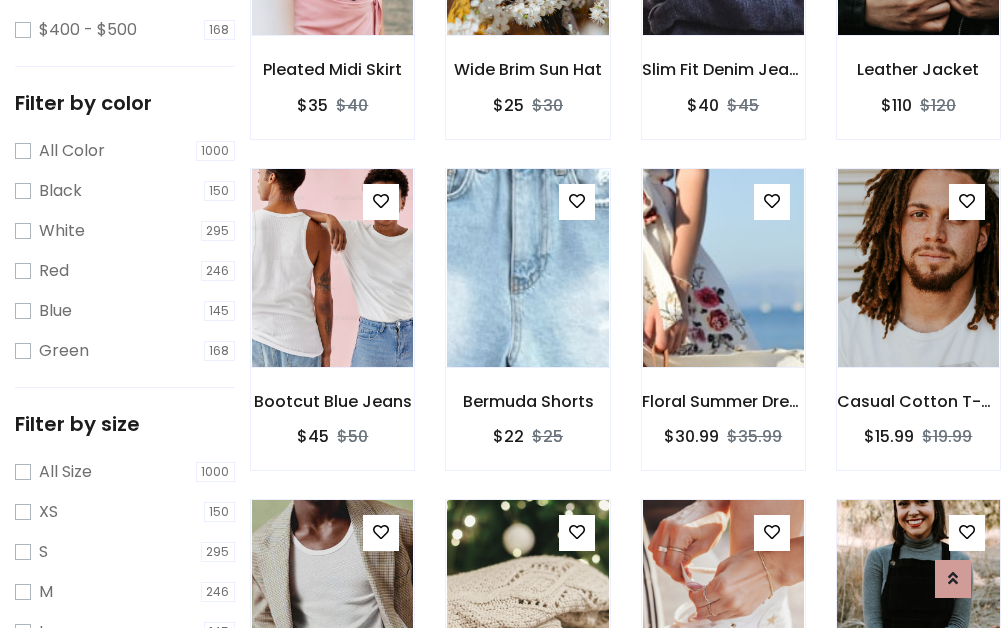 click at bounding box center [918, 599] 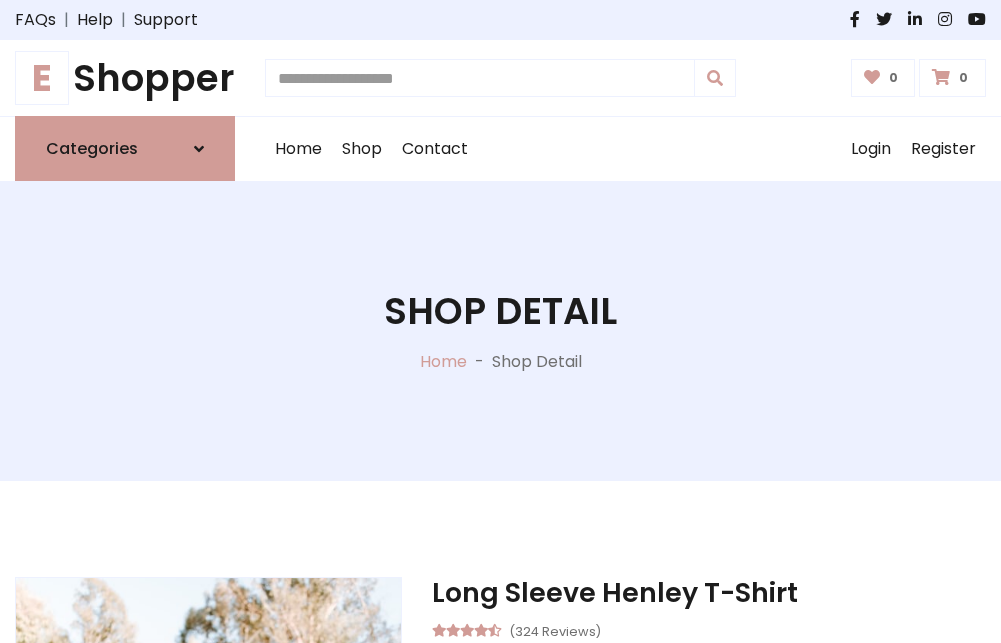 scroll, scrollTop: 0, scrollLeft: 0, axis: both 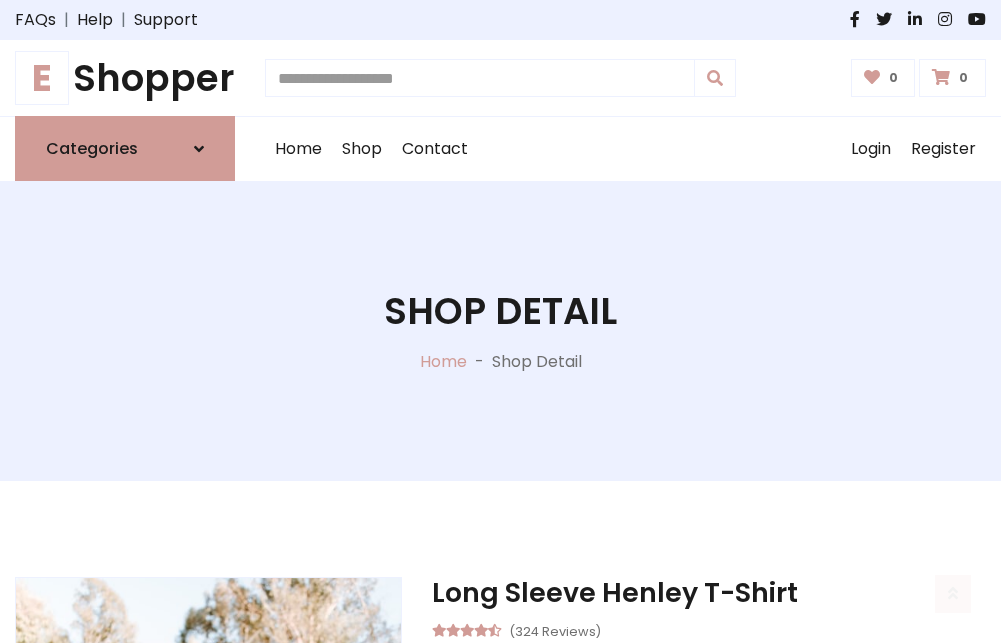 click on "M" at bounding box center [640, 774] 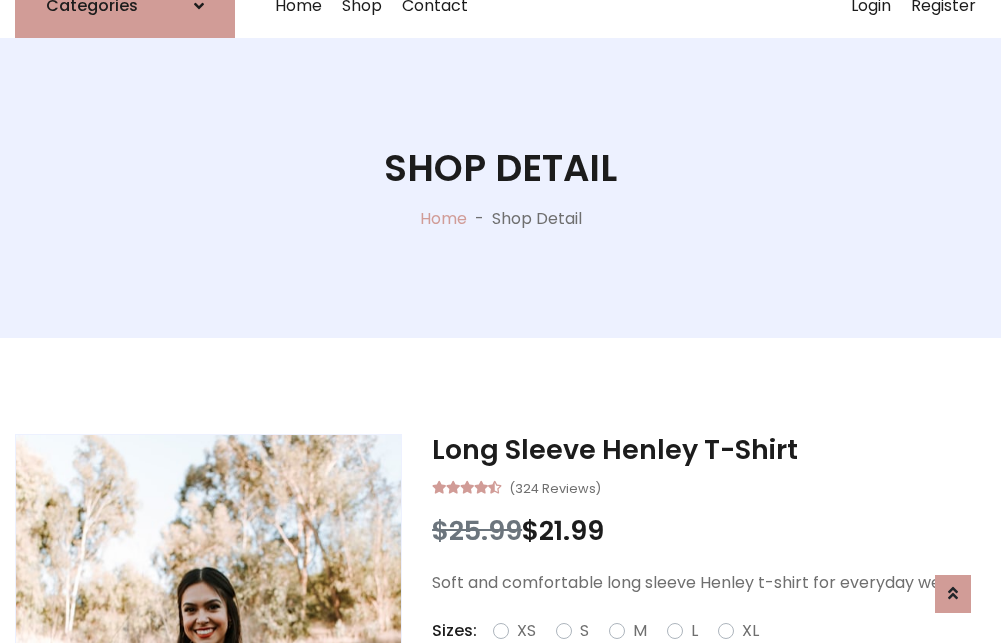 click on "Red" at bounding box center [722, 655] 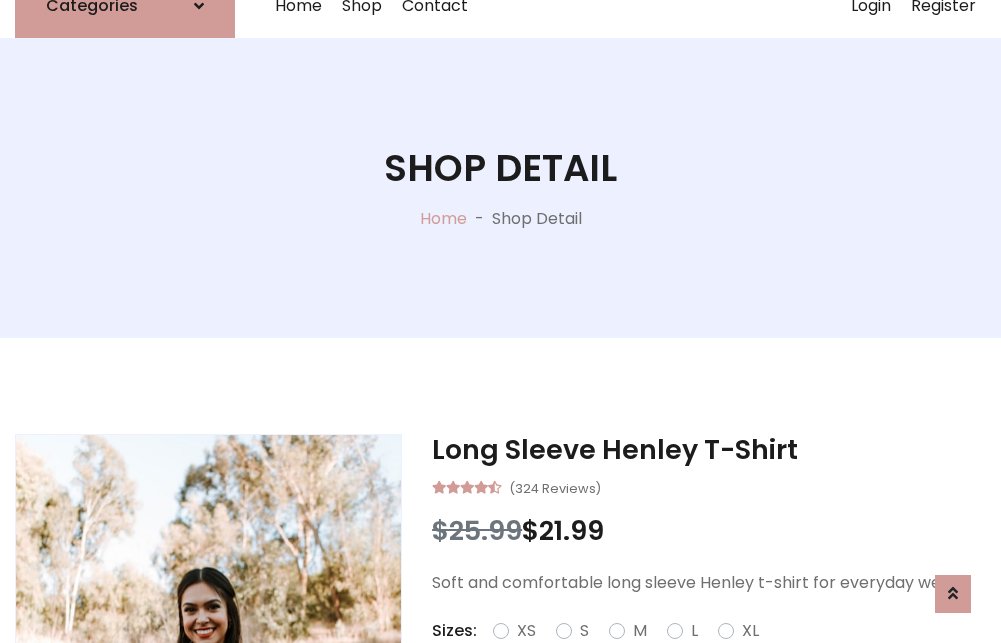 scroll, scrollTop: 167, scrollLeft: 0, axis: vertical 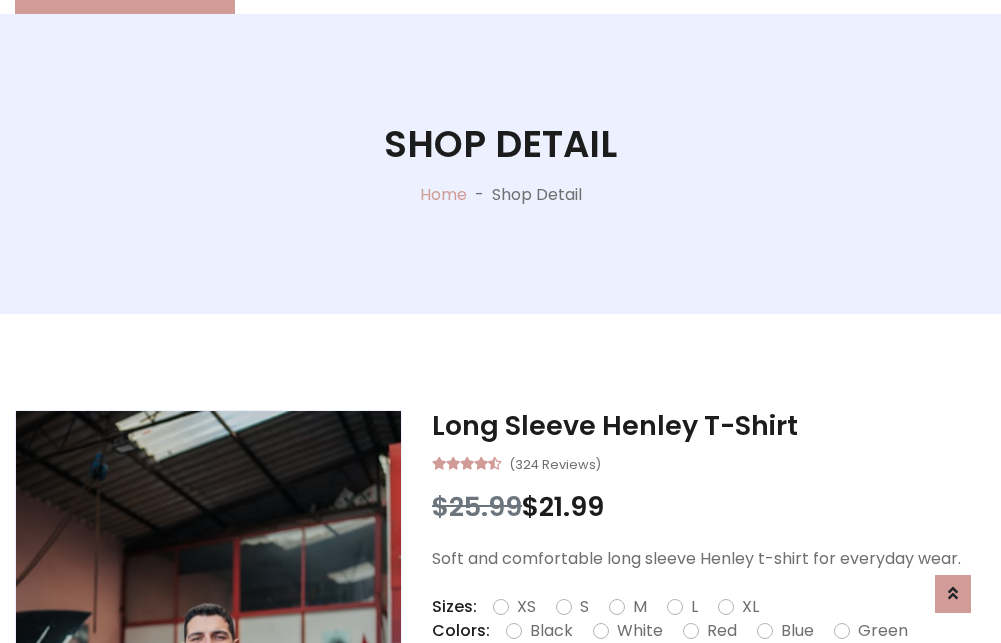 click on "Add To Cart" at bounding box center (653, 694) 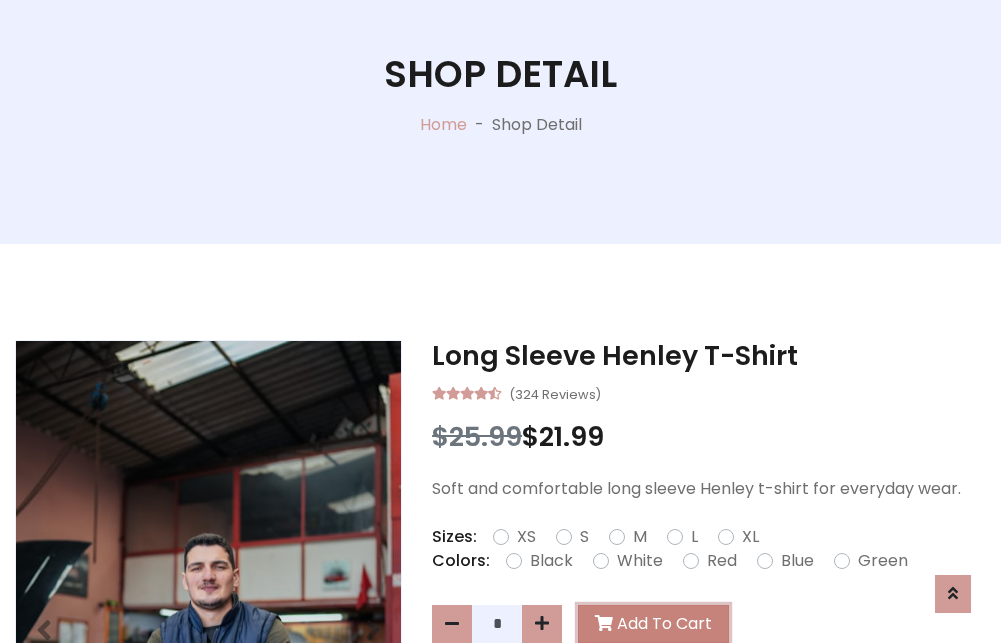 scroll, scrollTop: 0, scrollLeft: 0, axis: both 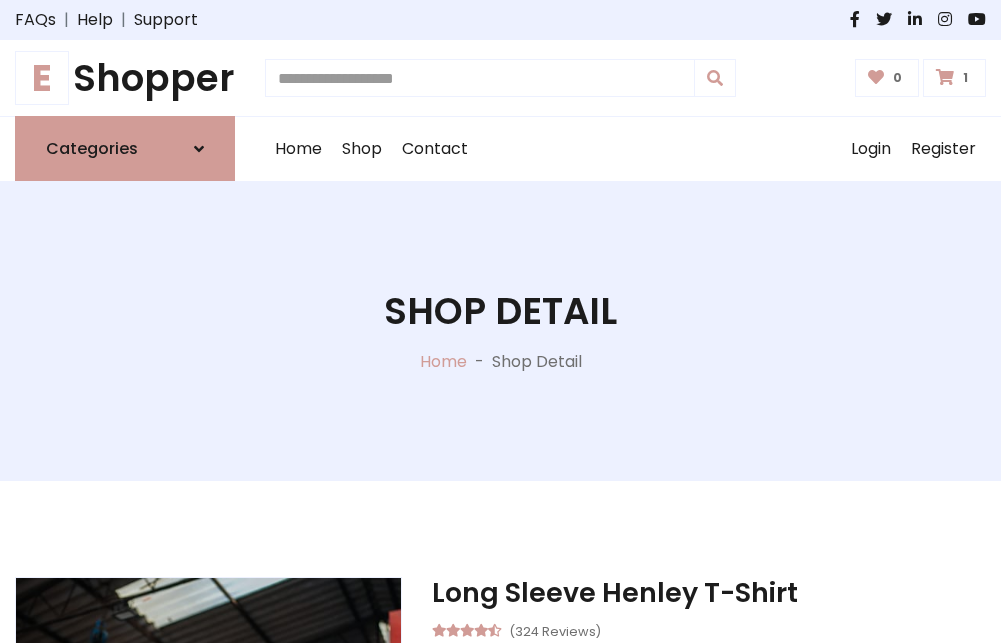 click at bounding box center (945, 77) 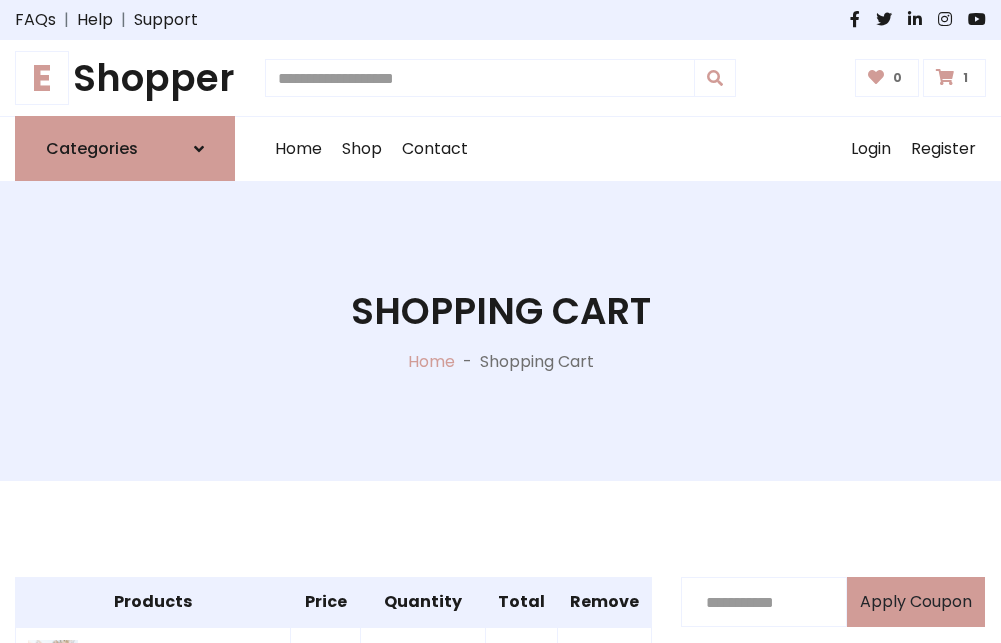 scroll, scrollTop: 474, scrollLeft: 0, axis: vertical 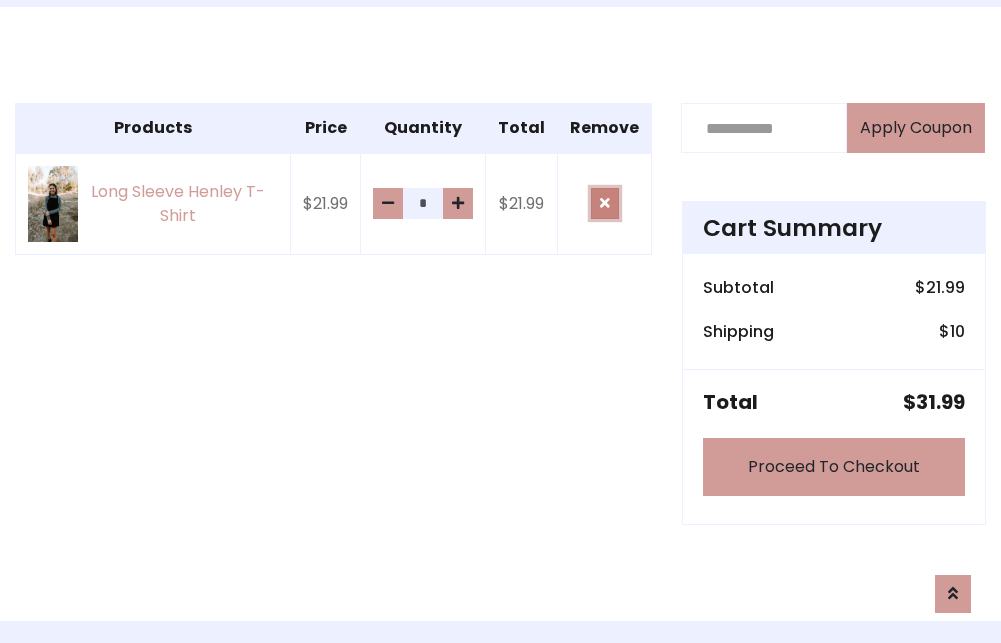 click at bounding box center [605, 203] 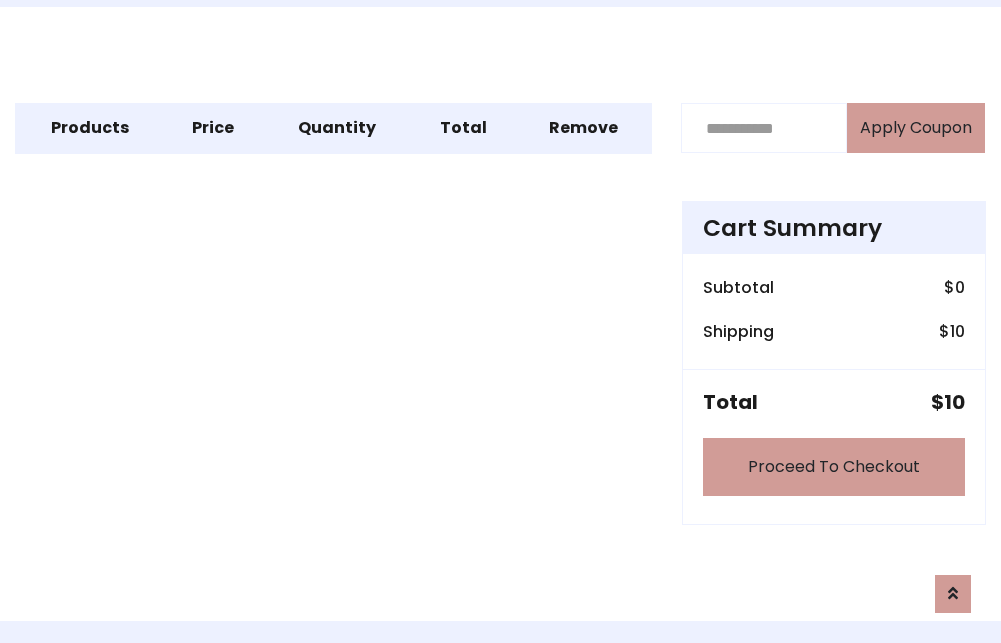 scroll, scrollTop: 247, scrollLeft: 0, axis: vertical 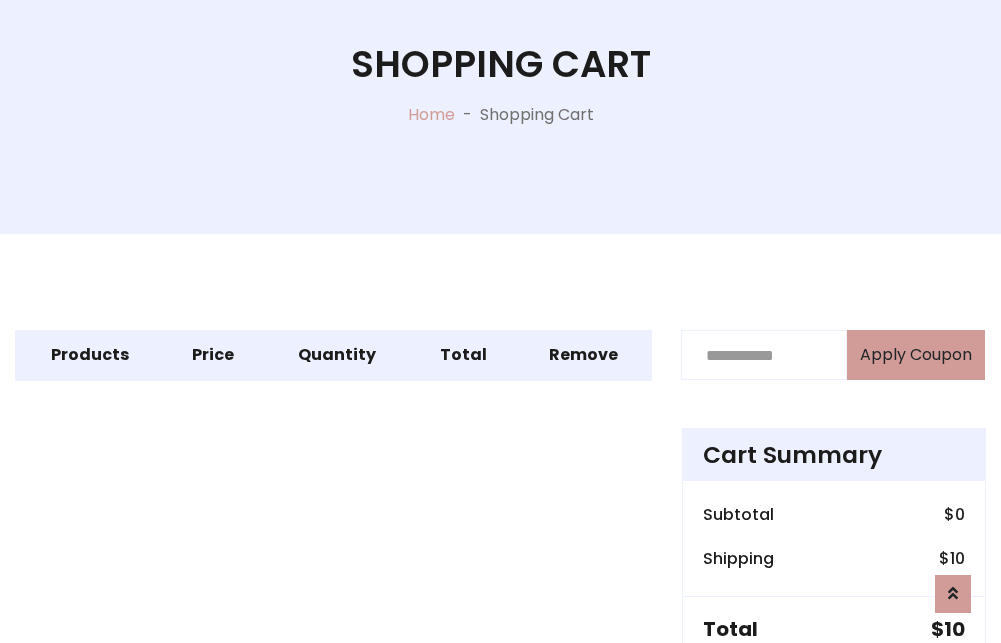 click on "Proceed To Checkout" at bounding box center [834, 694] 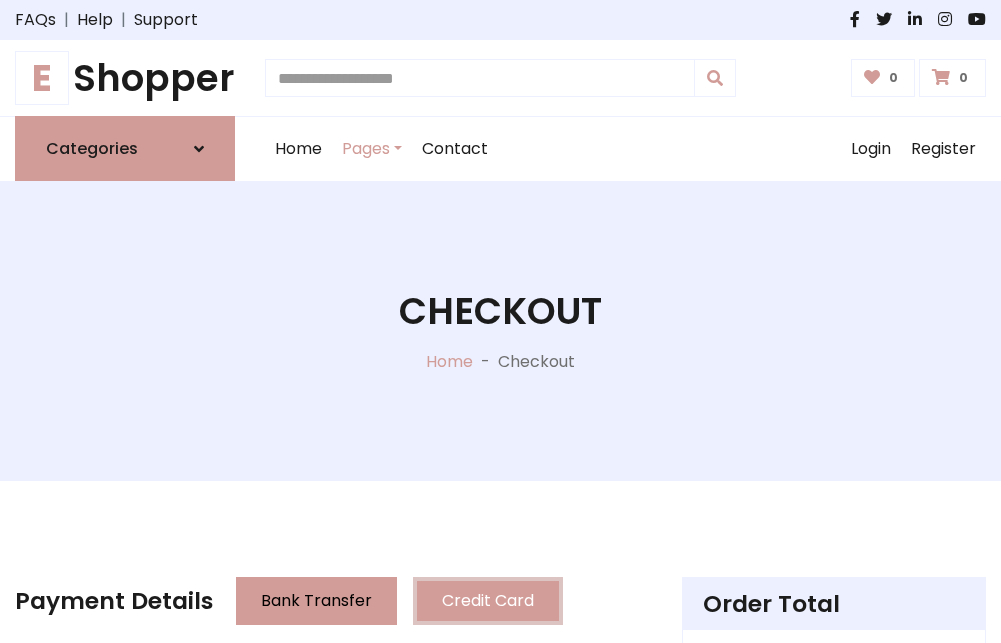 scroll, scrollTop: 137, scrollLeft: 0, axis: vertical 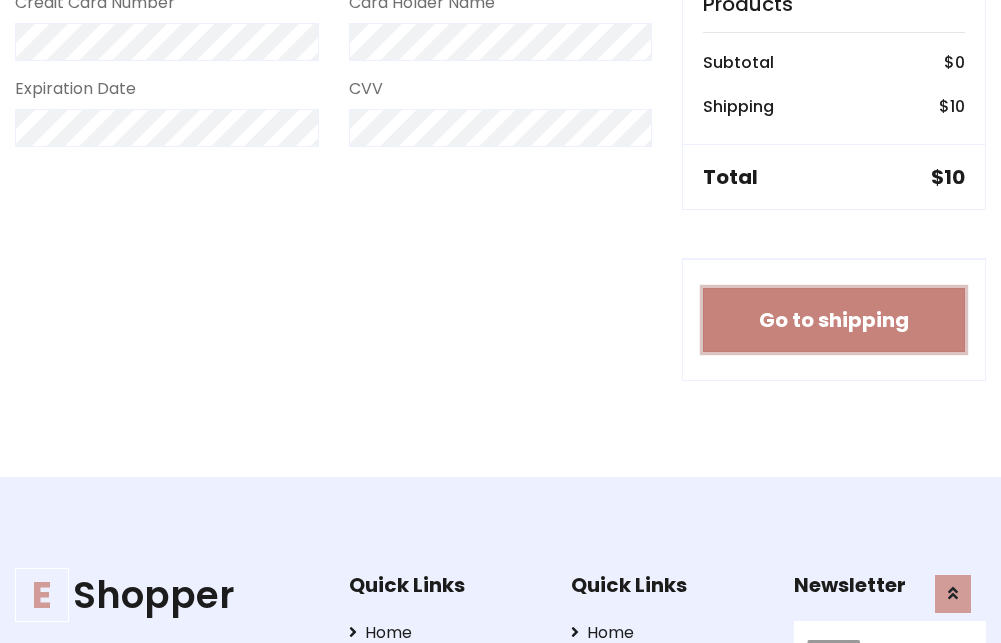 click on "Go to shipping" at bounding box center (834, 320) 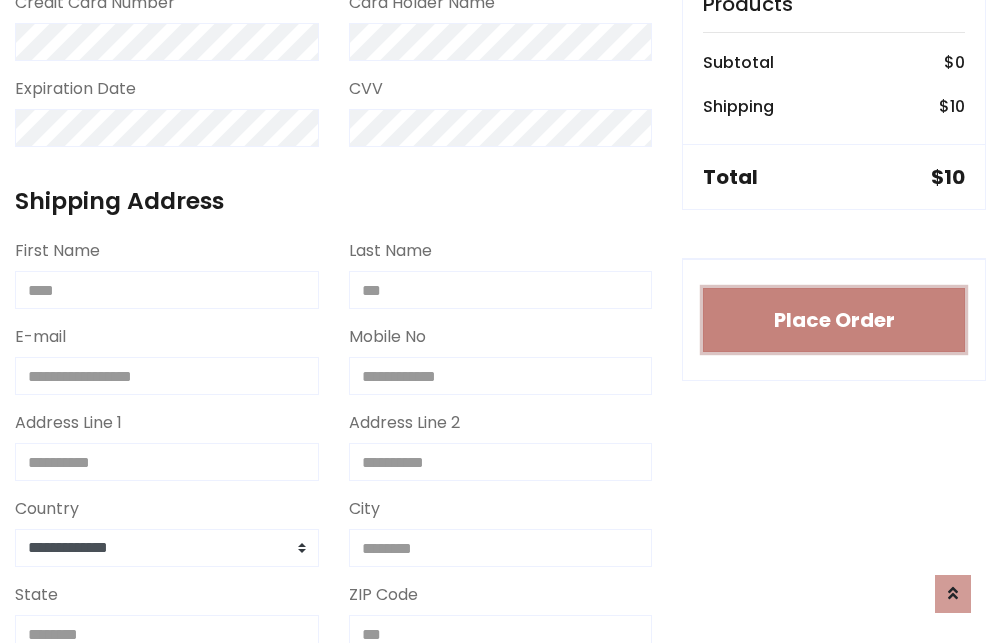 type 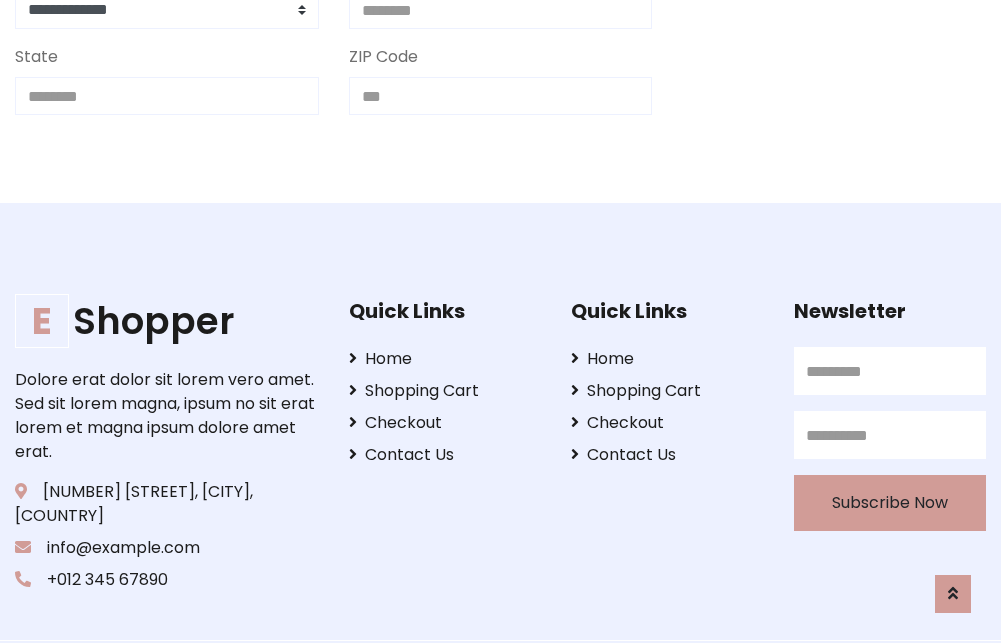 scroll, scrollTop: 713, scrollLeft: 0, axis: vertical 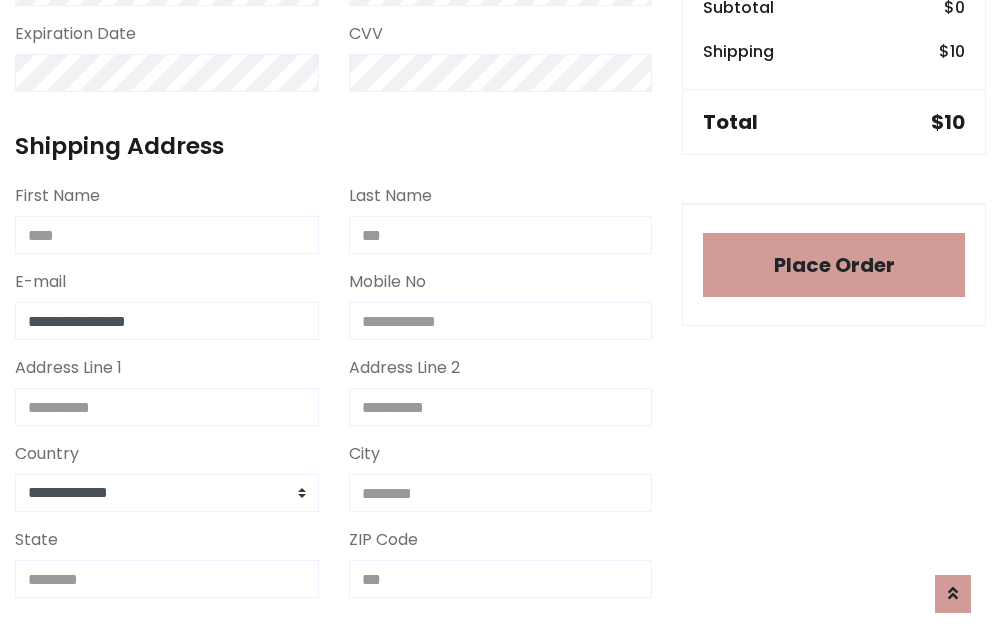 type on "**********" 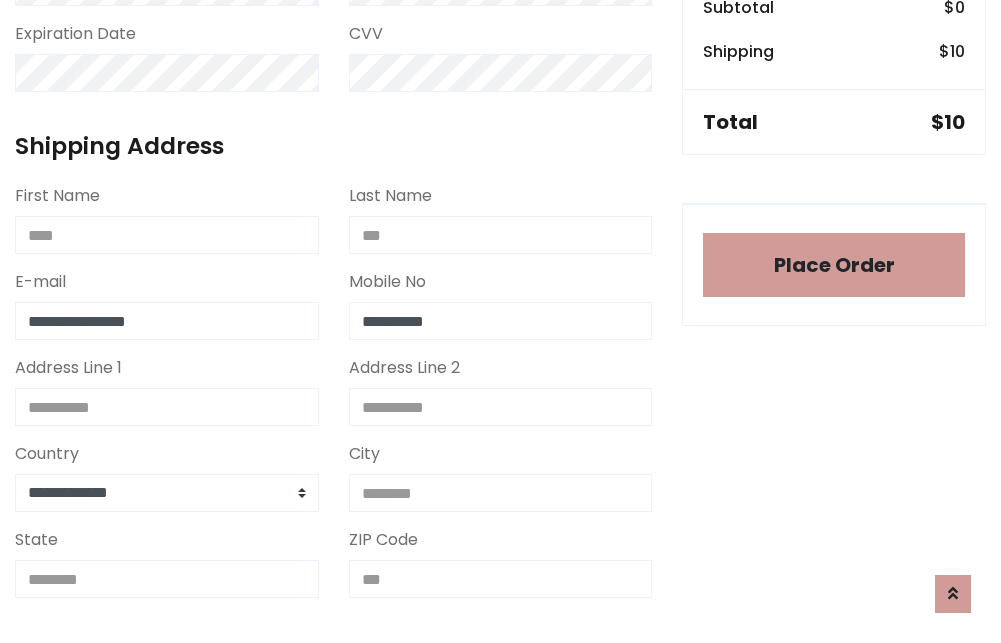 type on "**********" 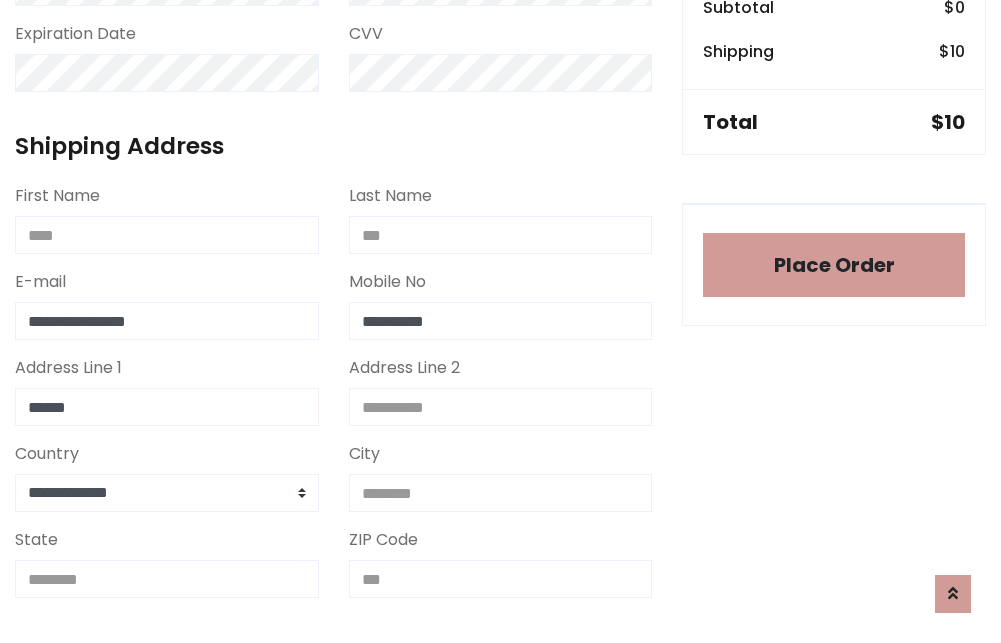 type on "******" 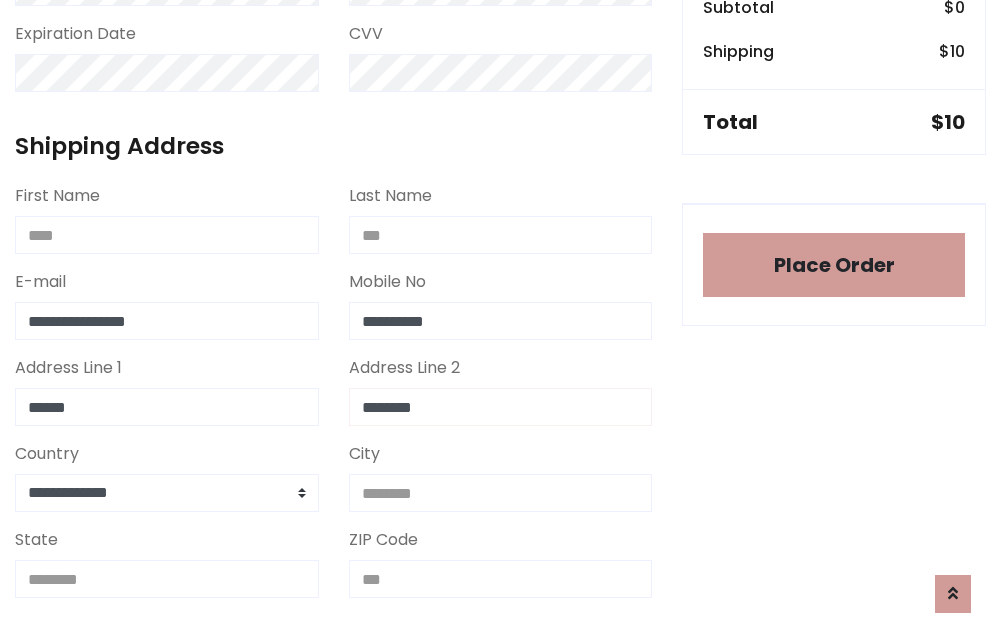 type on "********" 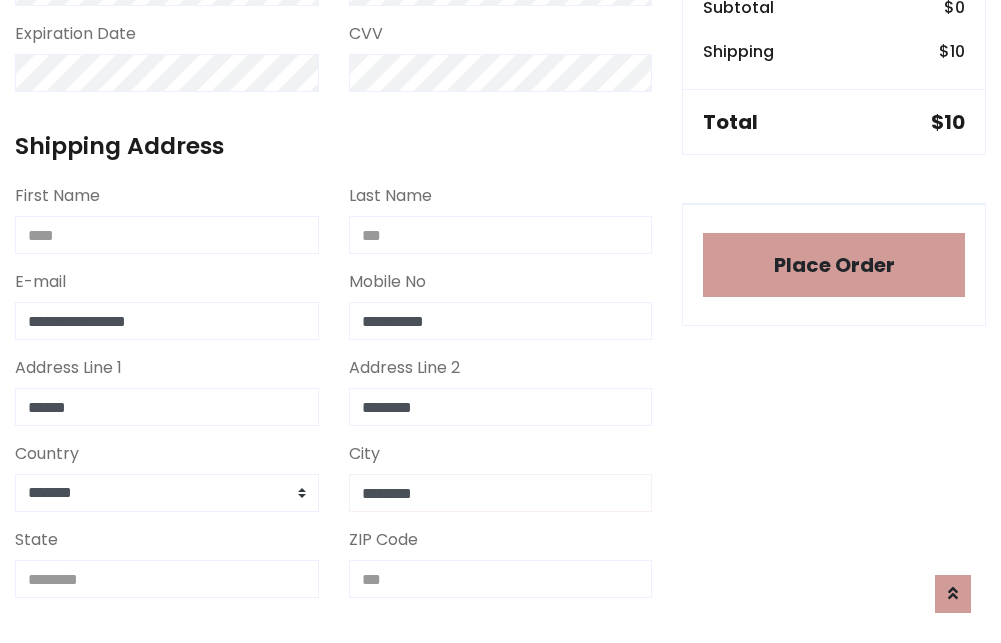 type on "********" 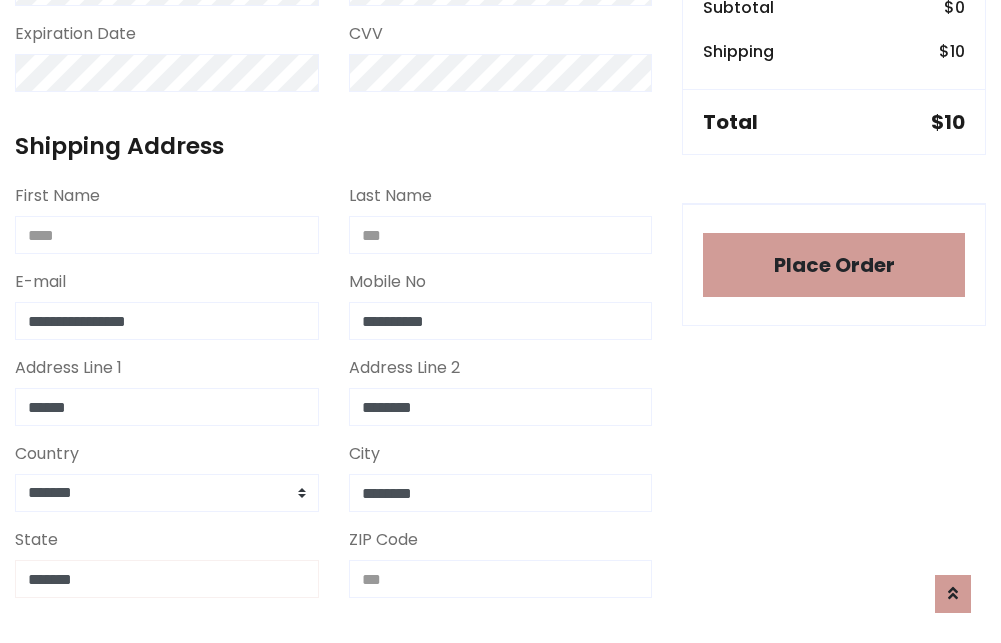 type on "*******" 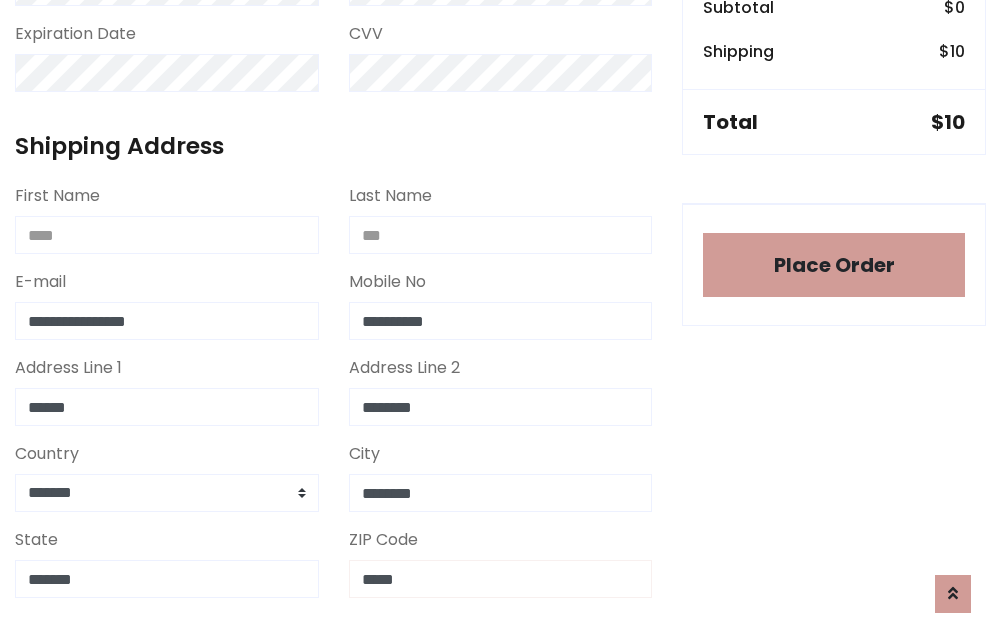 scroll, scrollTop: 403, scrollLeft: 0, axis: vertical 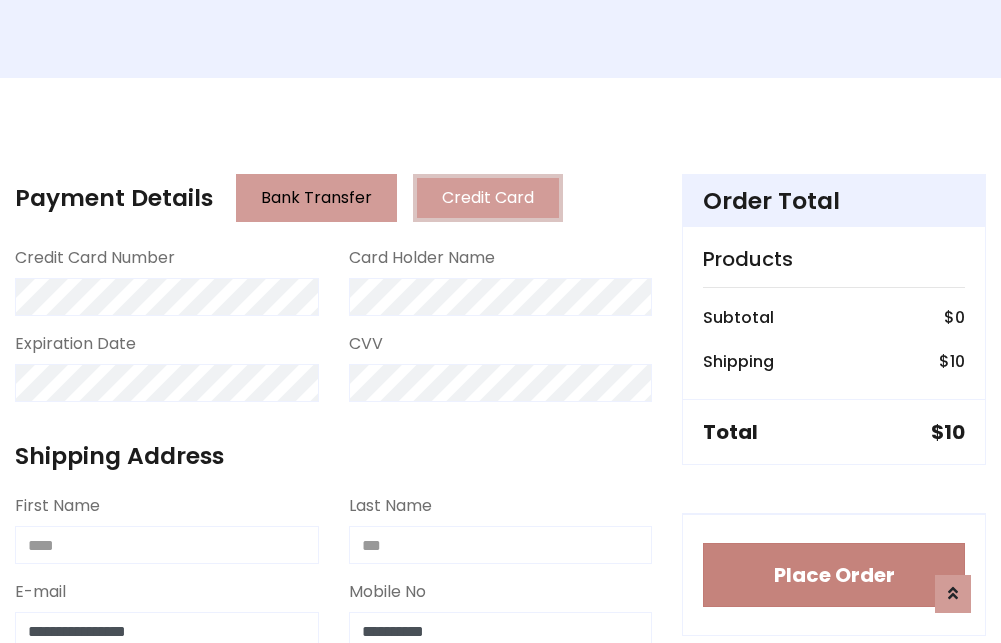type on "*****" 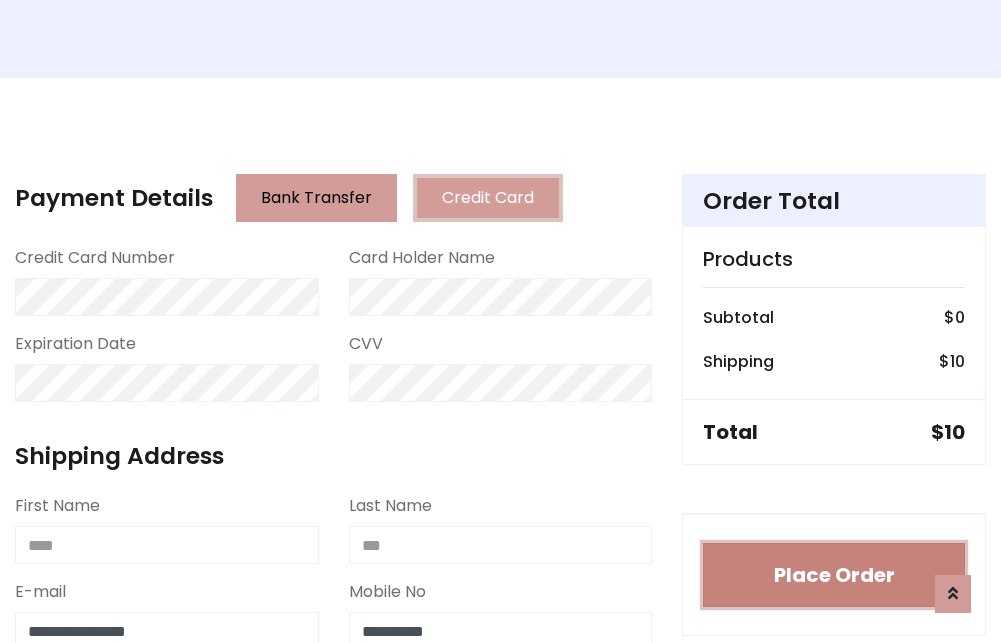 click on "Place Order" at bounding box center (834, 575) 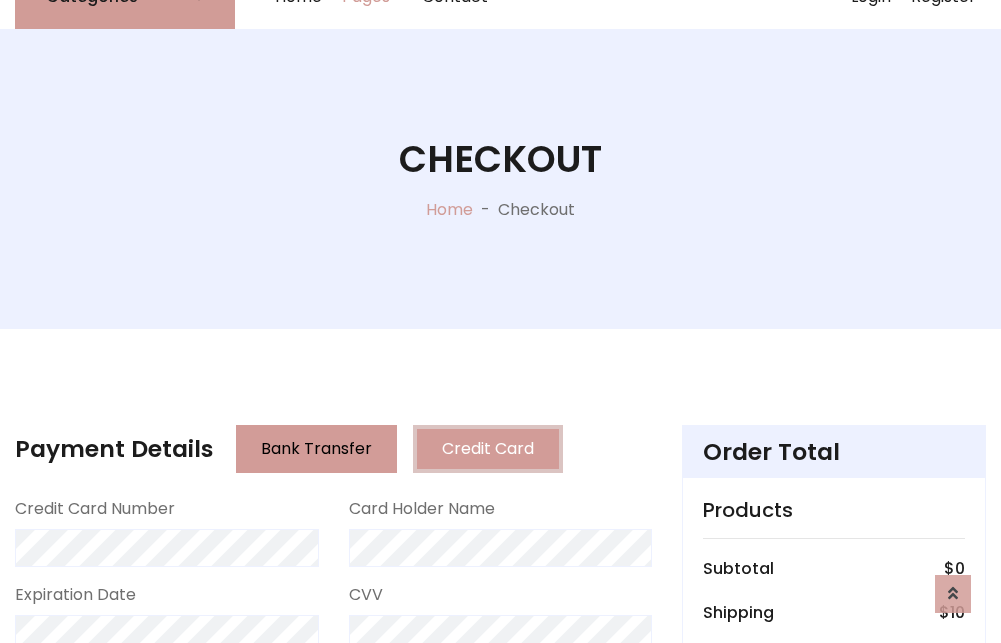 scroll, scrollTop: 0, scrollLeft: 0, axis: both 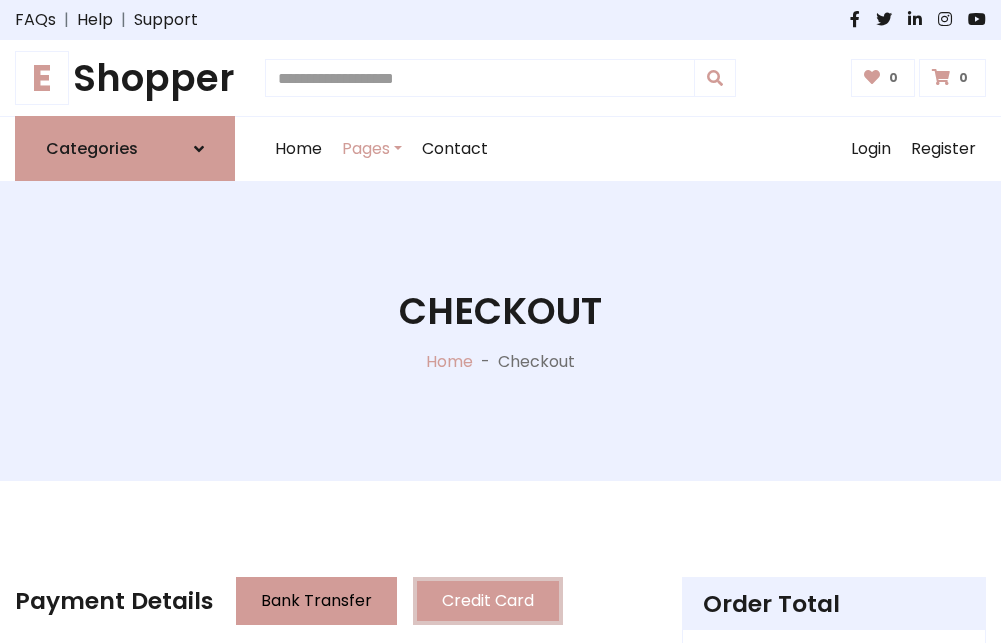 click on "E Shopper" at bounding box center [125, 78] 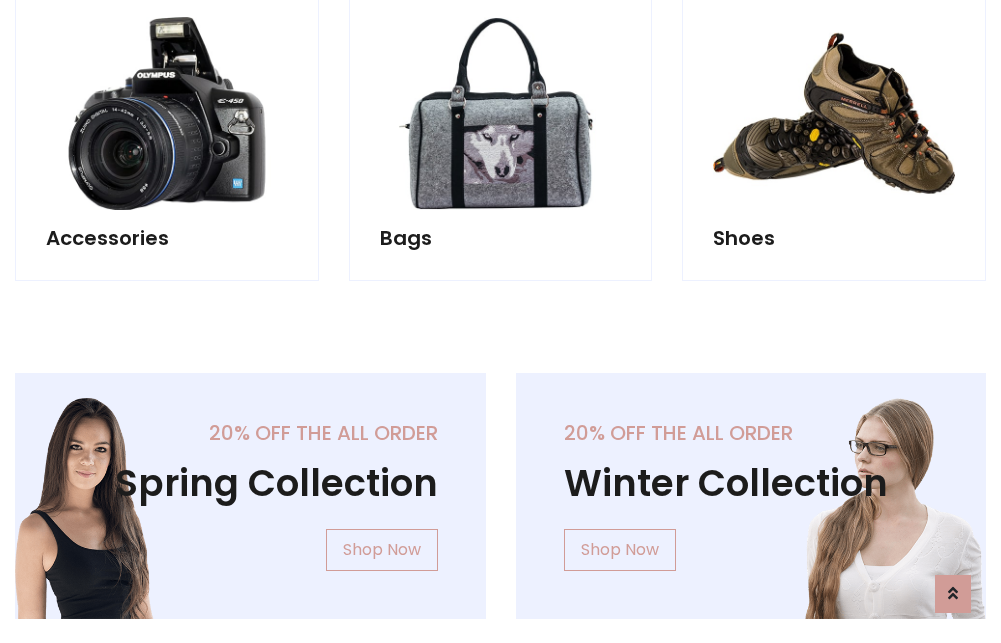 scroll, scrollTop: 770, scrollLeft: 0, axis: vertical 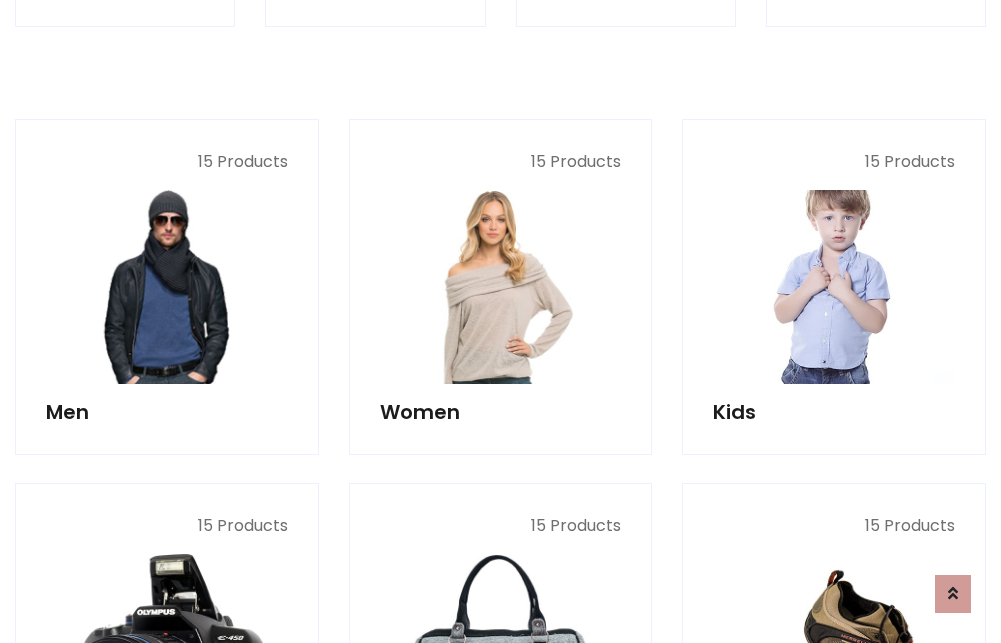 click at bounding box center [834, 287] 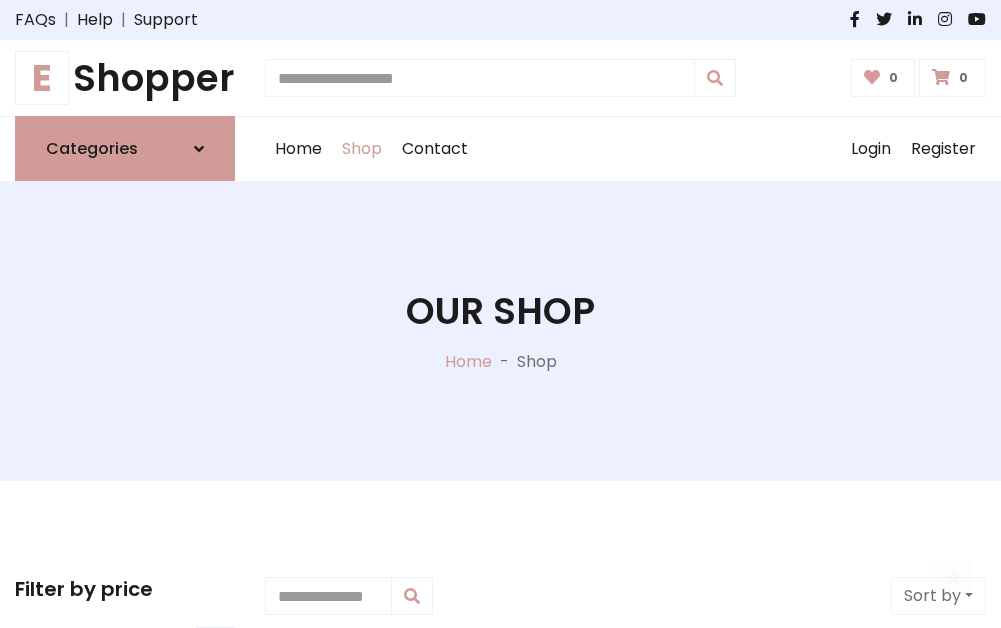 scroll, scrollTop: 549, scrollLeft: 0, axis: vertical 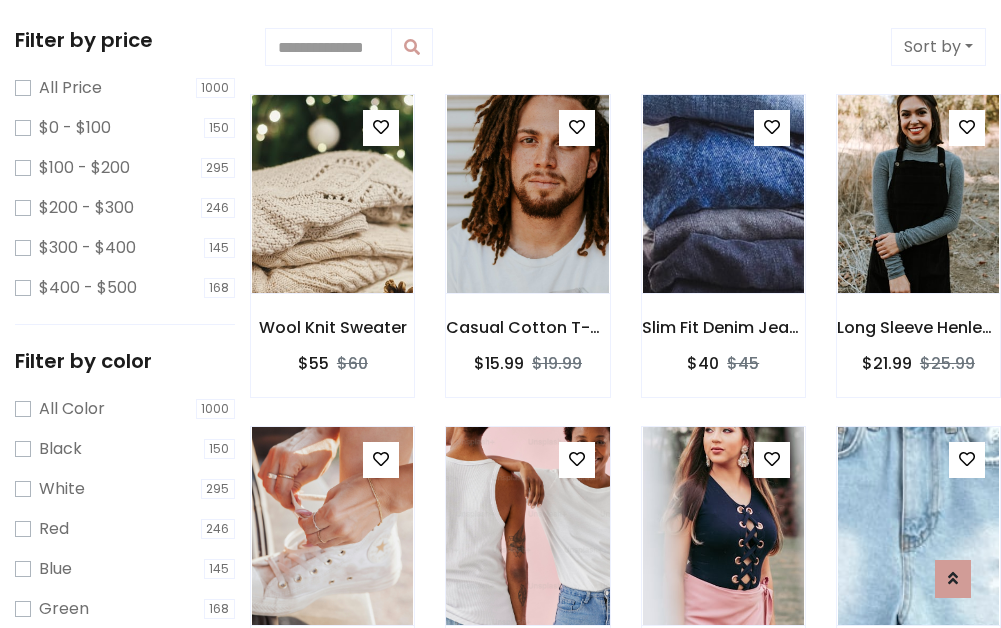 click at bounding box center [381, 127] 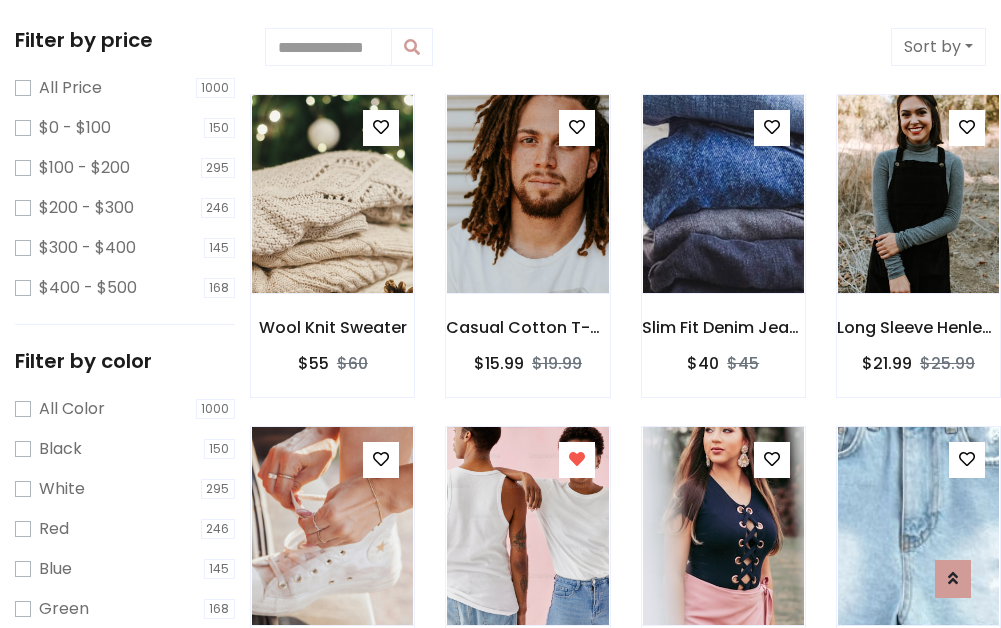 click at bounding box center (918, 857) 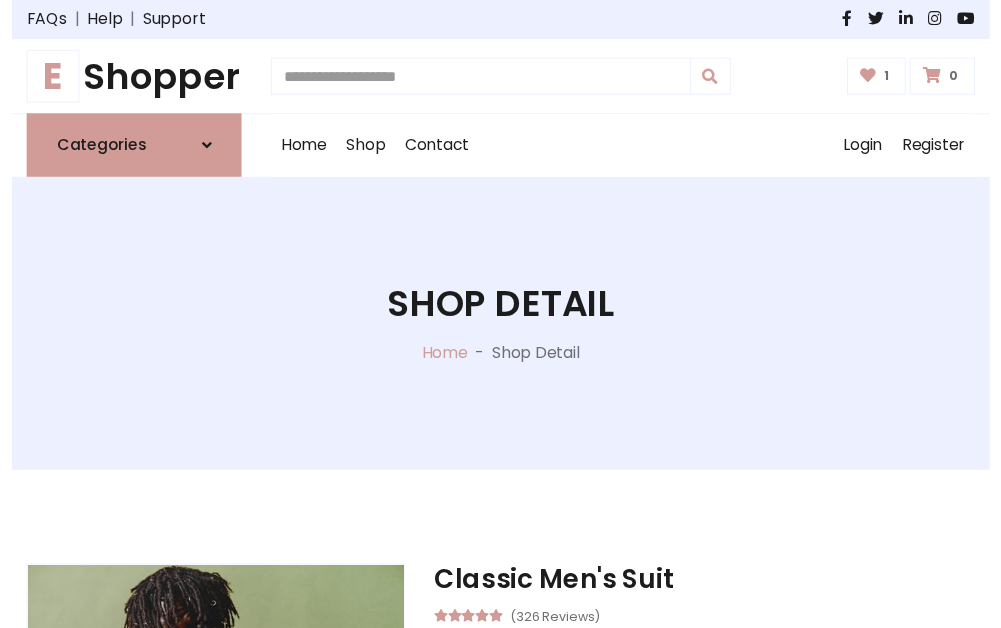 scroll, scrollTop: 262, scrollLeft: 0, axis: vertical 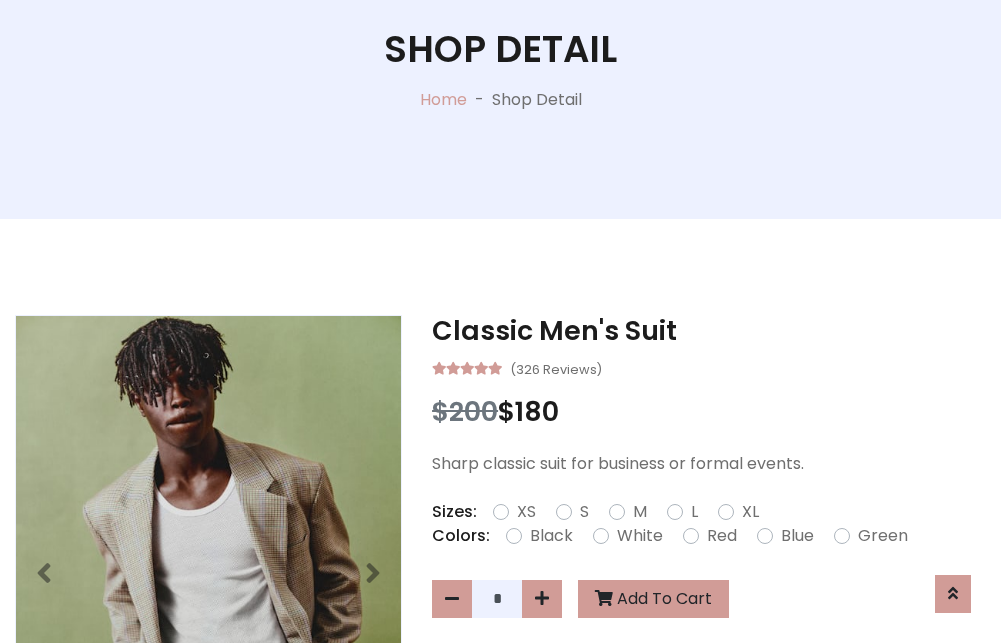 click on "XL" at bounding box center [750, 512] 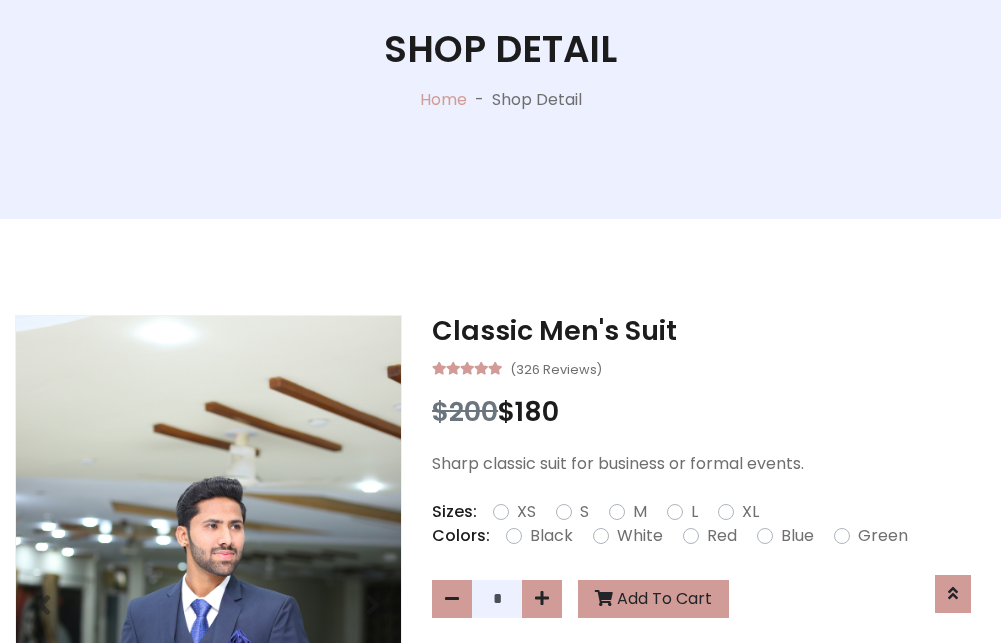 click on "Black" at bounding box center [551, 536] 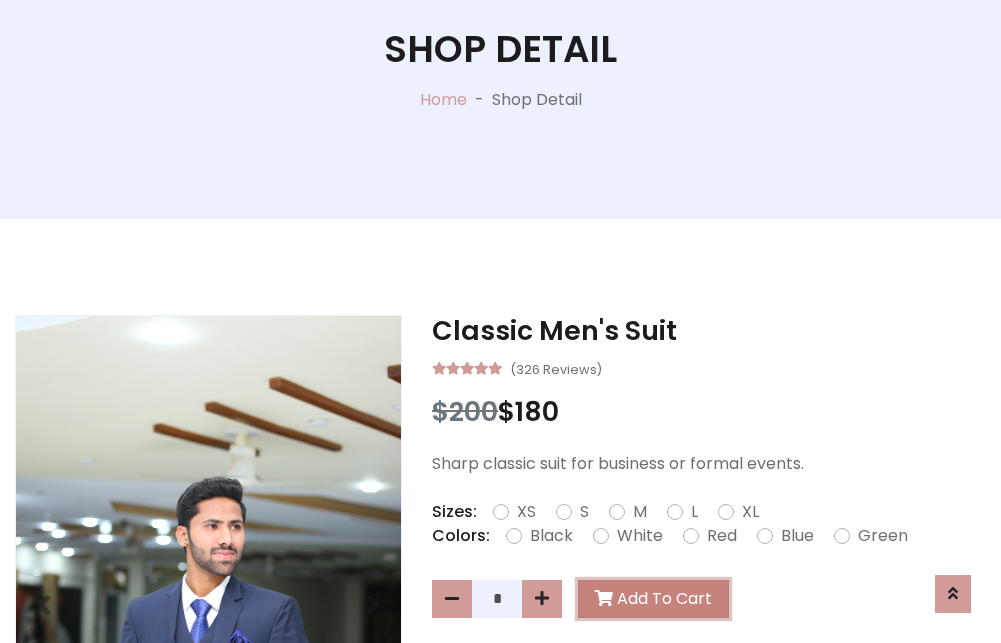 click on "Add To Cart" at bounding box center [653, 599] 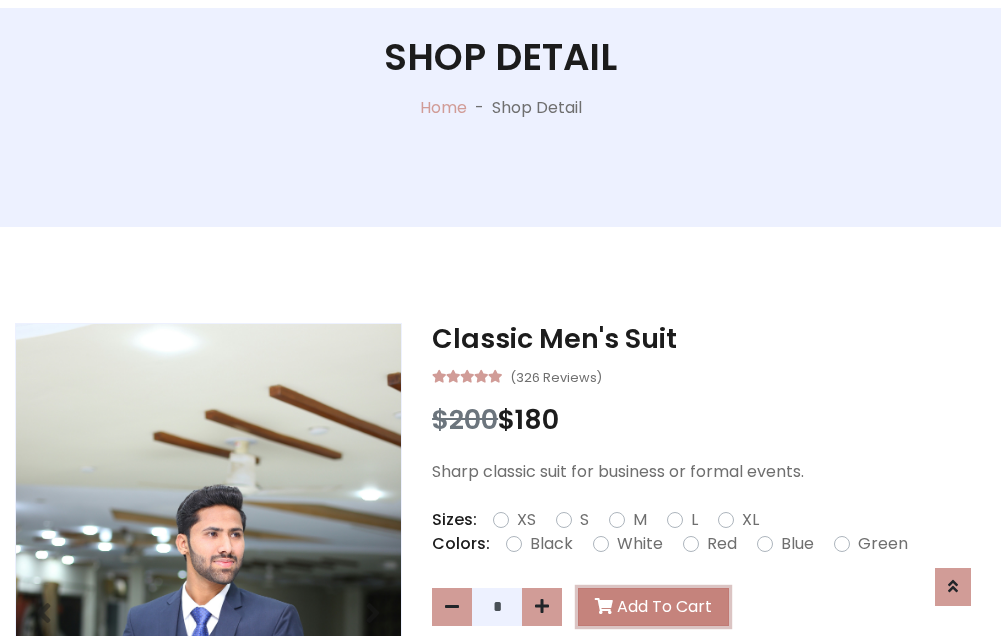scroll, scrollTop: 0, scrollLeft: 0, axis: both 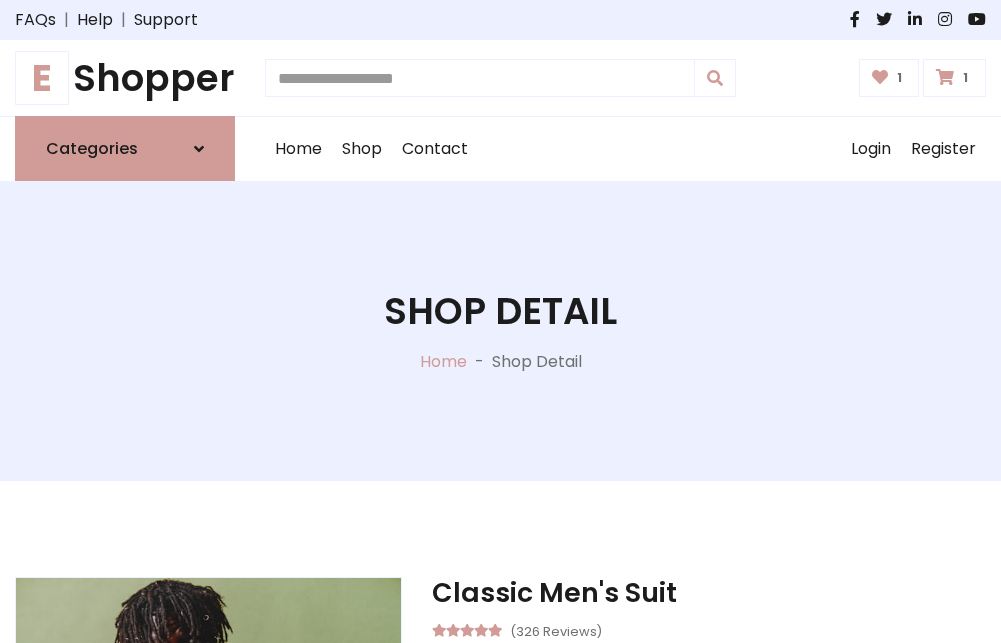 click at bounding box center [945, 77] 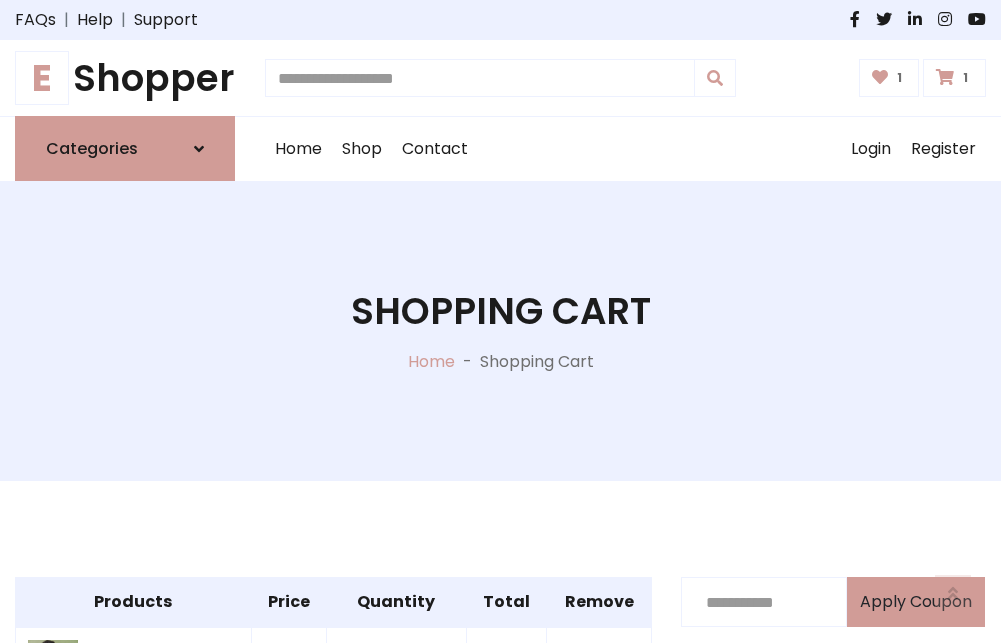 scroll, scrollTop: 570, scrollLeft: 0, axis: vertical 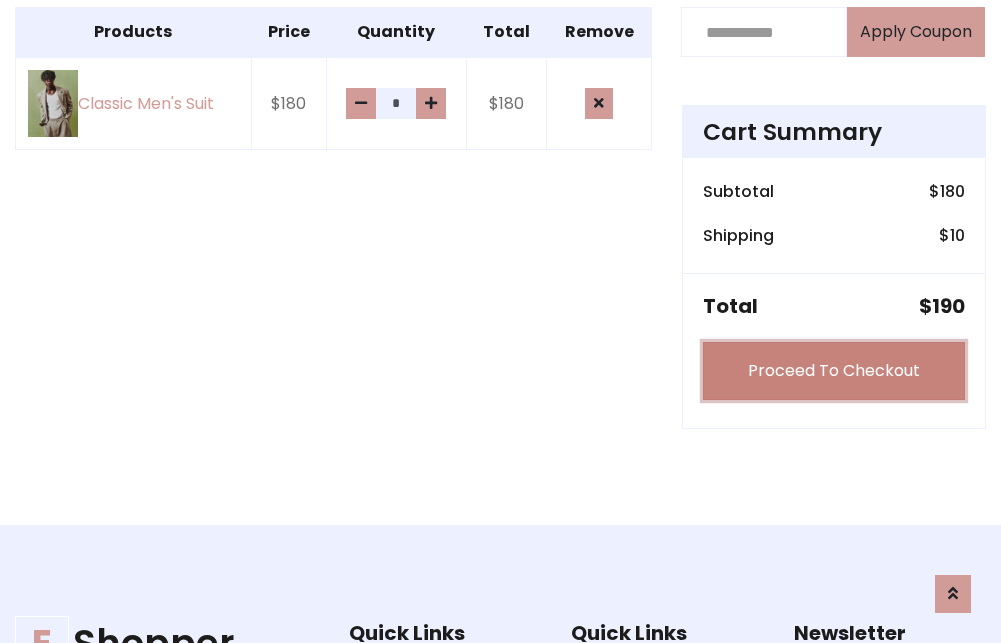 click on "Proceed To Checkout" at bounding box center (834, 371) 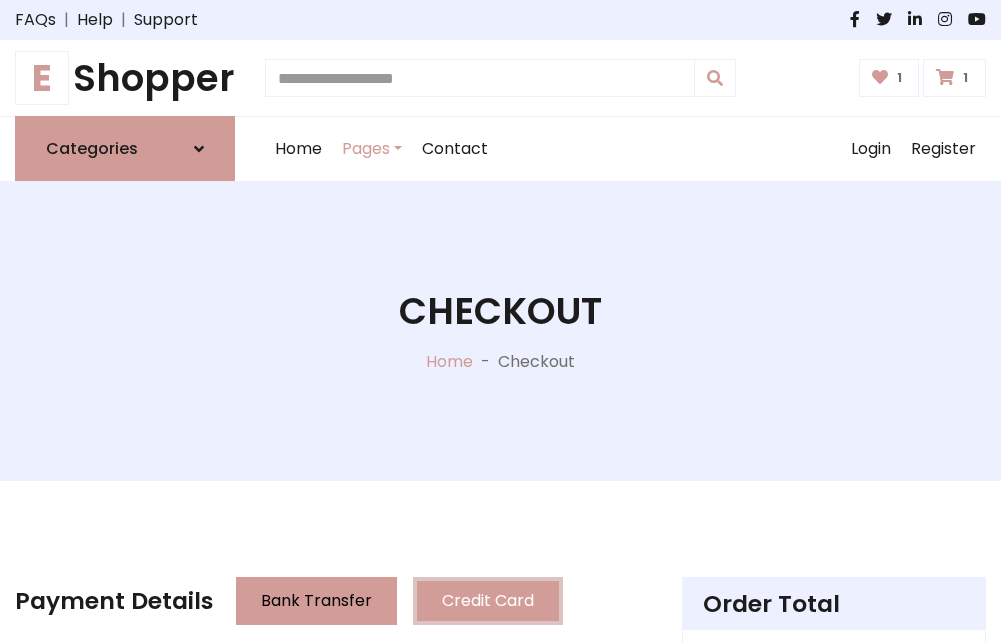 scroll, scrollTop: 201, scrollLeft: 0, axis: vertical 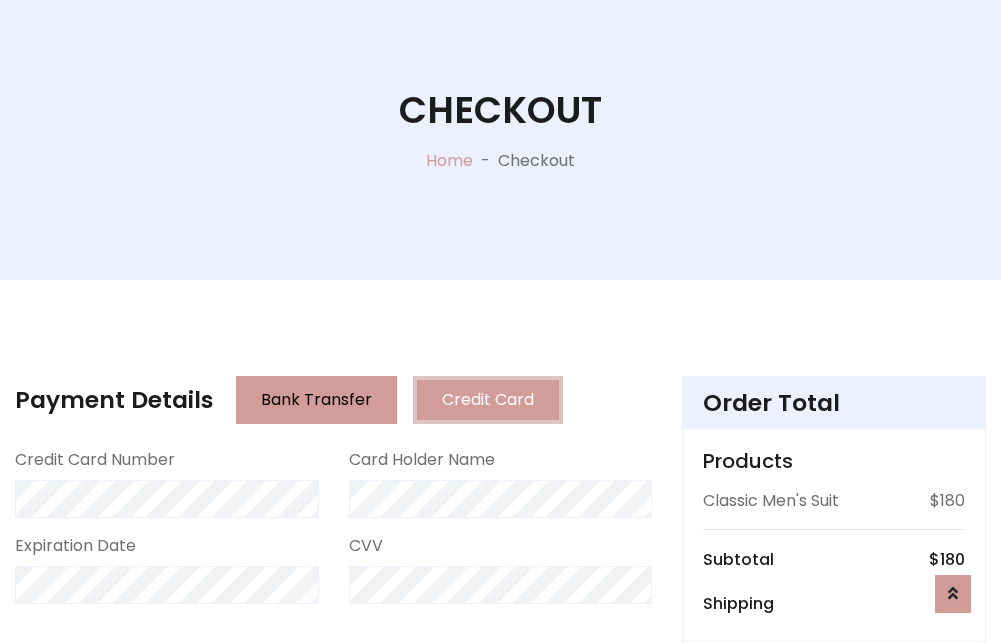 click on "Go to shipping" at bounding box center [834, 817] 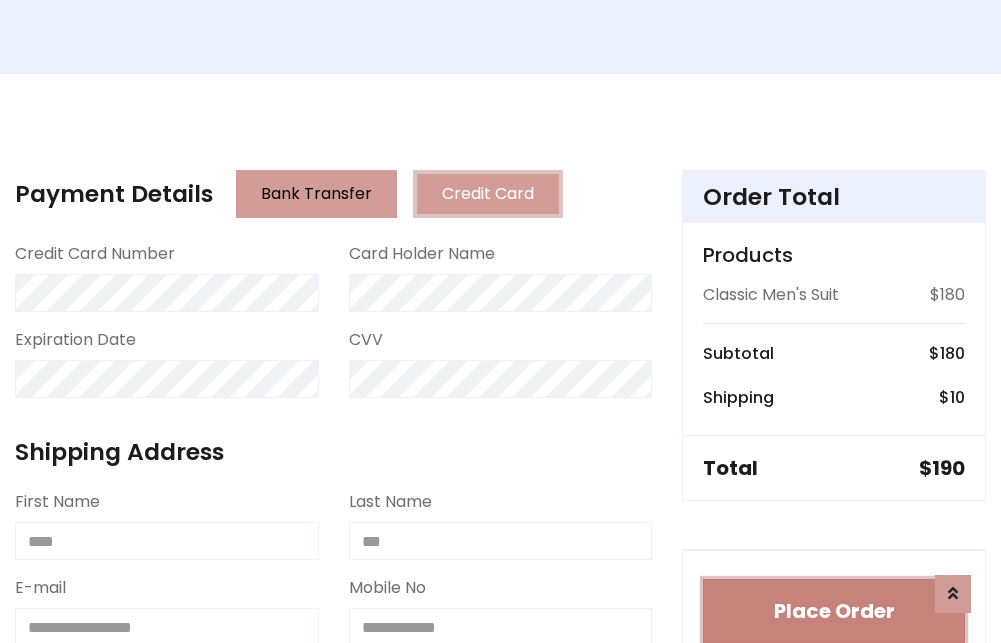 type 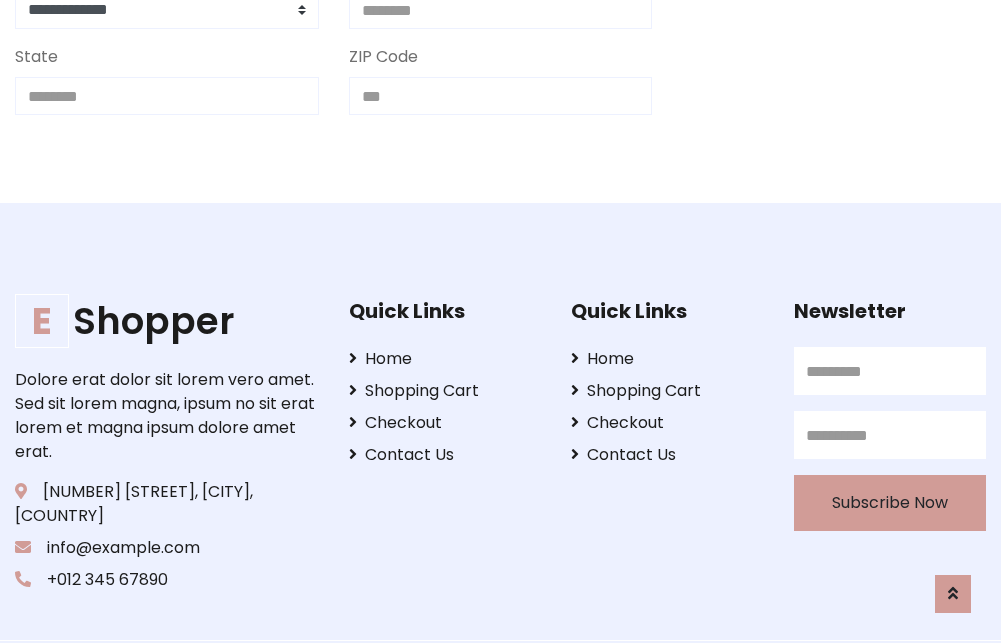 scroll, scrollTop: 713, scrollLeft: 0, axis: vertical 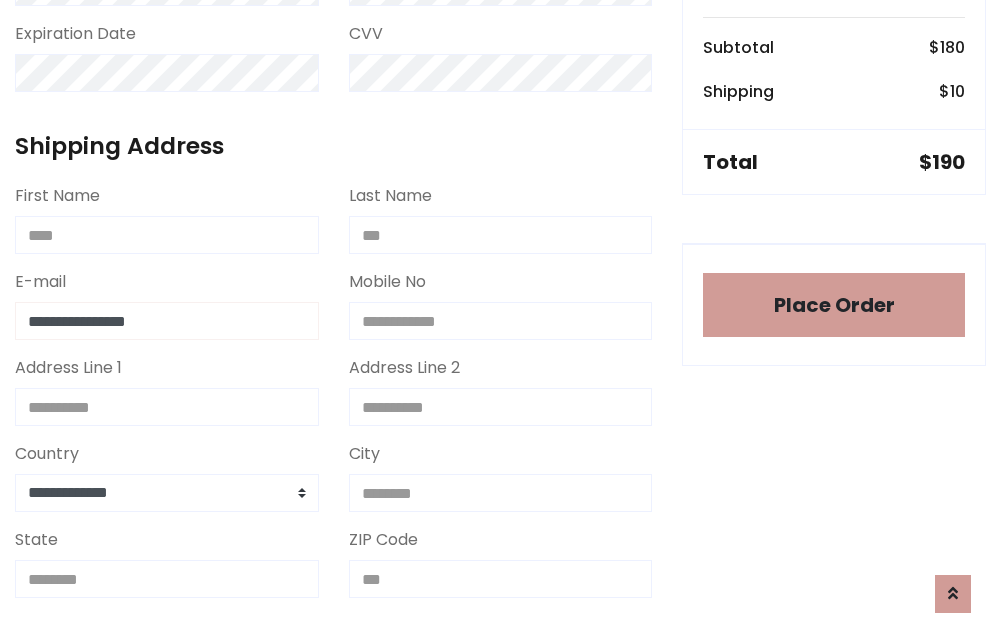 type on "**********" 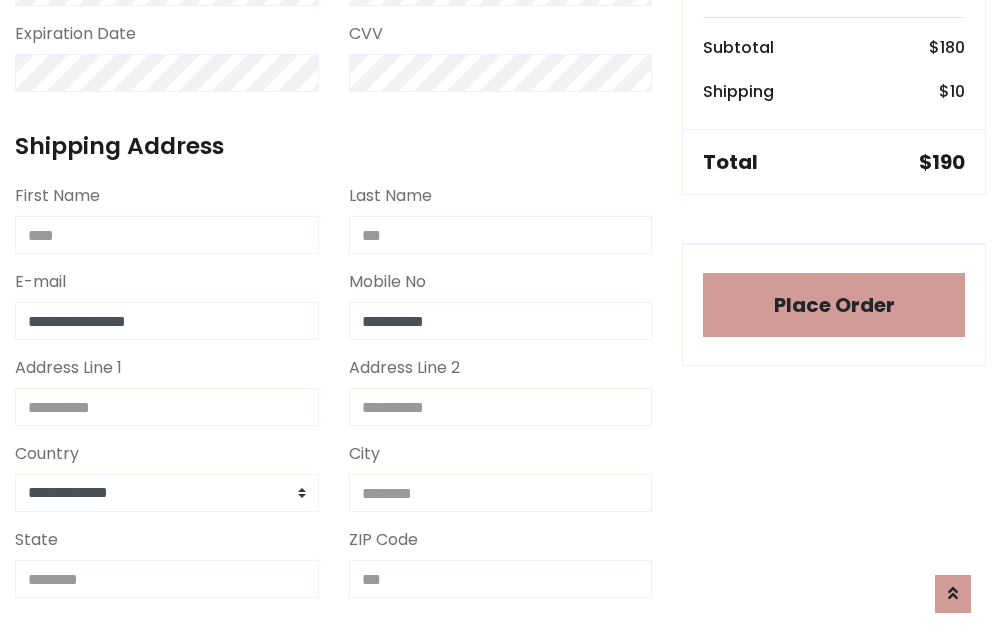 scroll, scrollTop: 573, scrollLeft: 0, axis: vertical 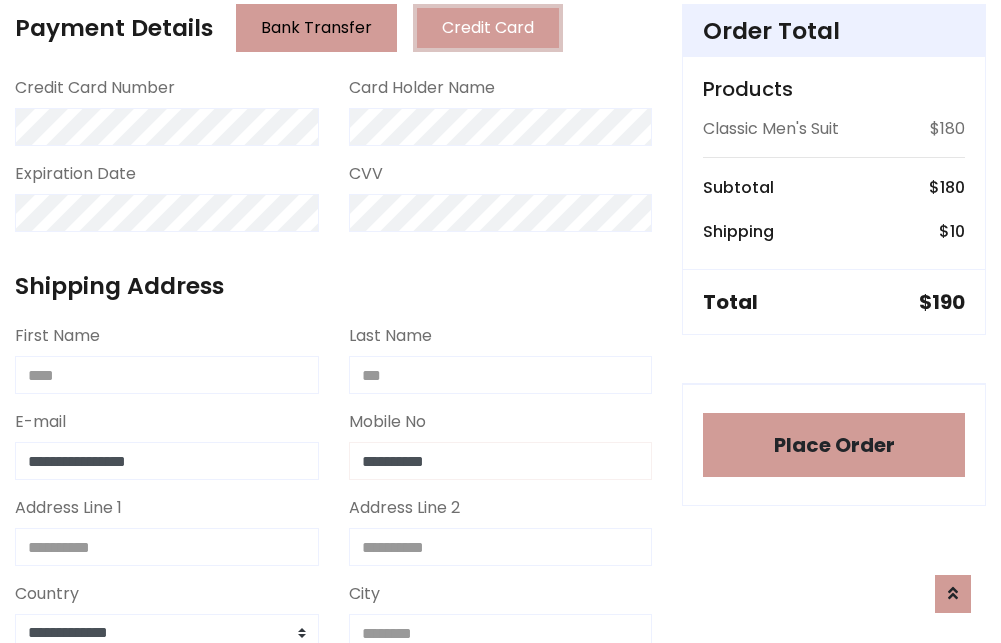 type on "**********" 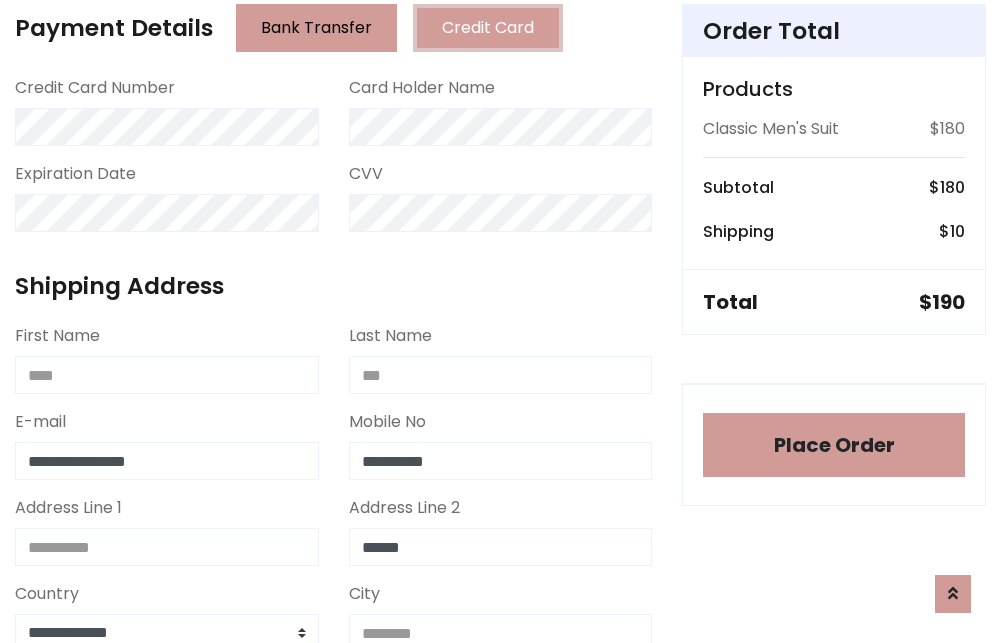 type on "******" 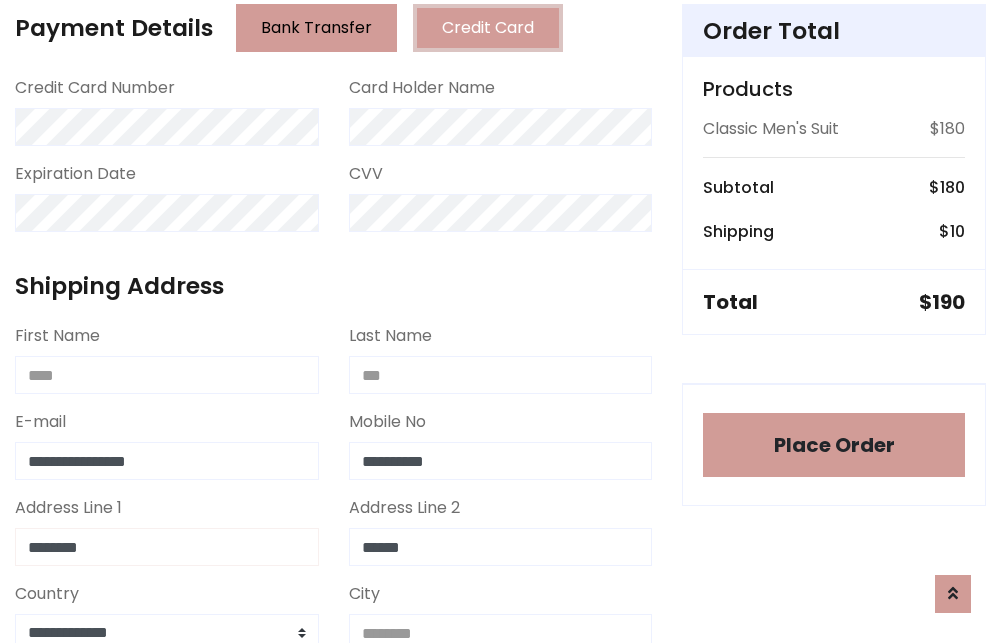 type on "********" 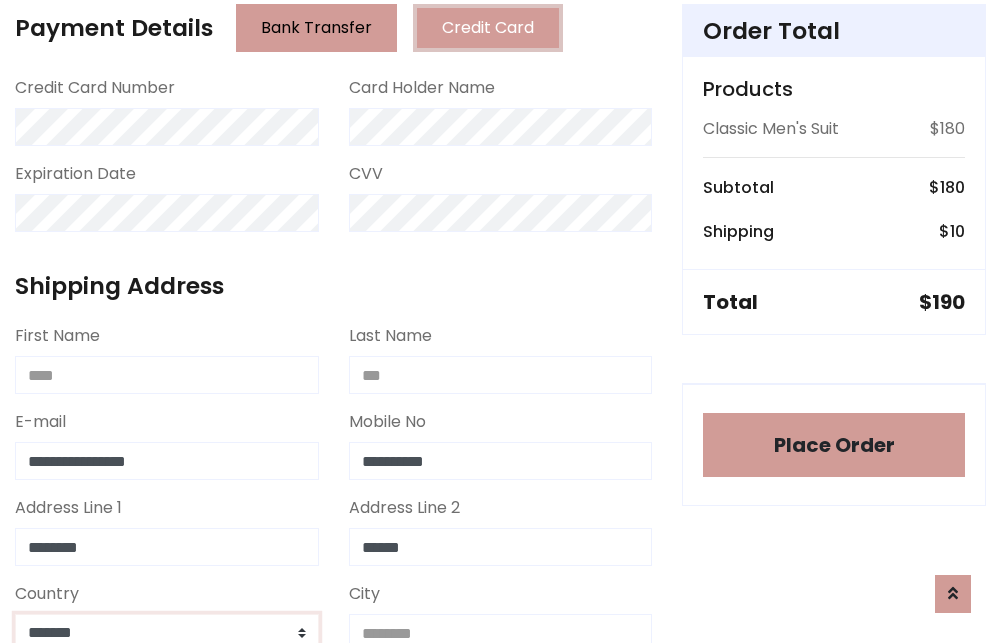 scroll, scrollTop: 583, scrollLeft: 0, axis: vertical 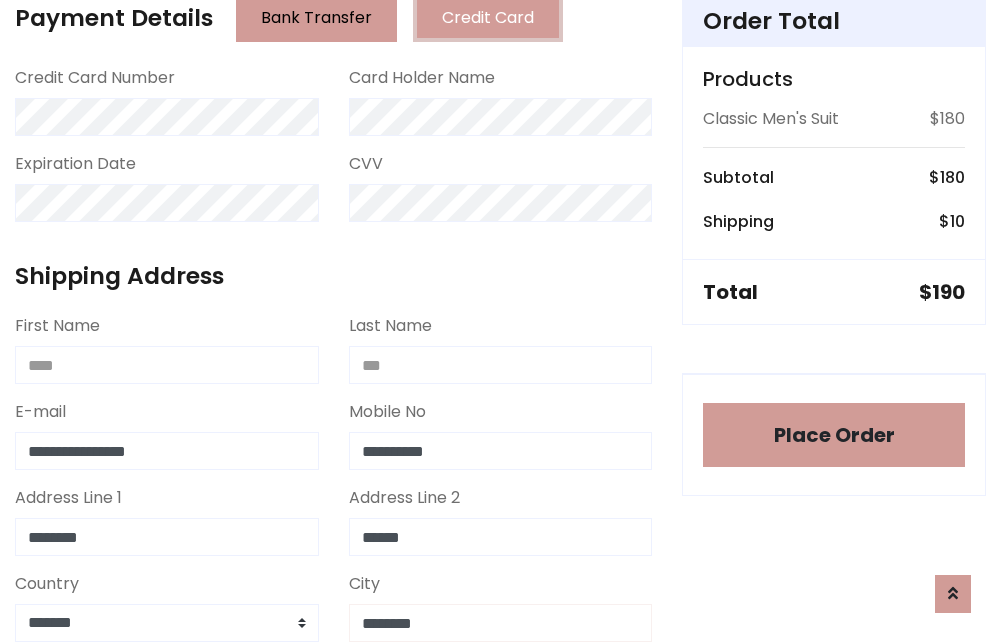 type on "********" 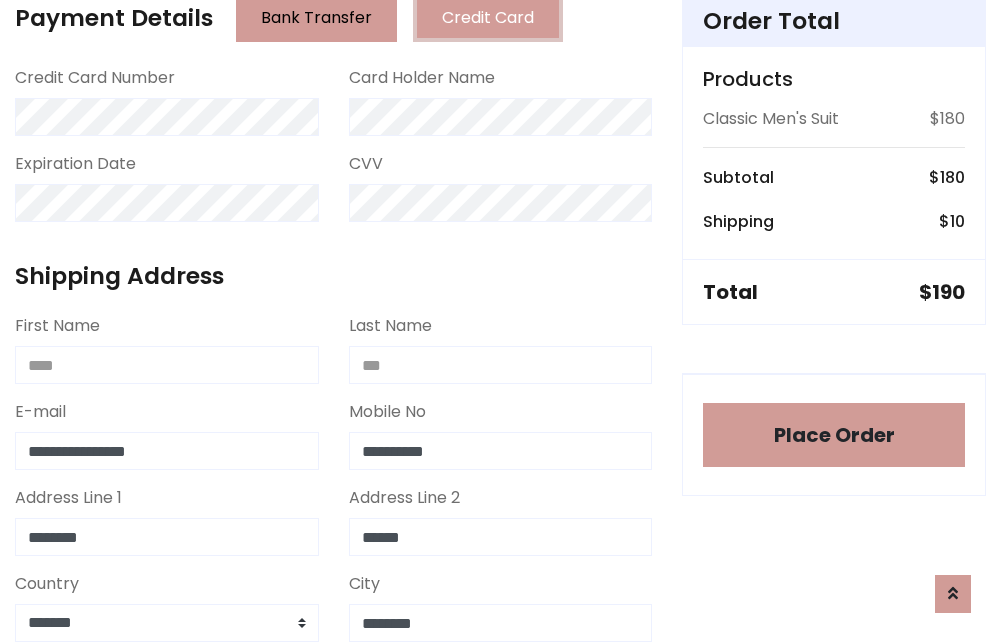 scroll, scrollTop: 971, scrollLeft: 0, axis: vertical 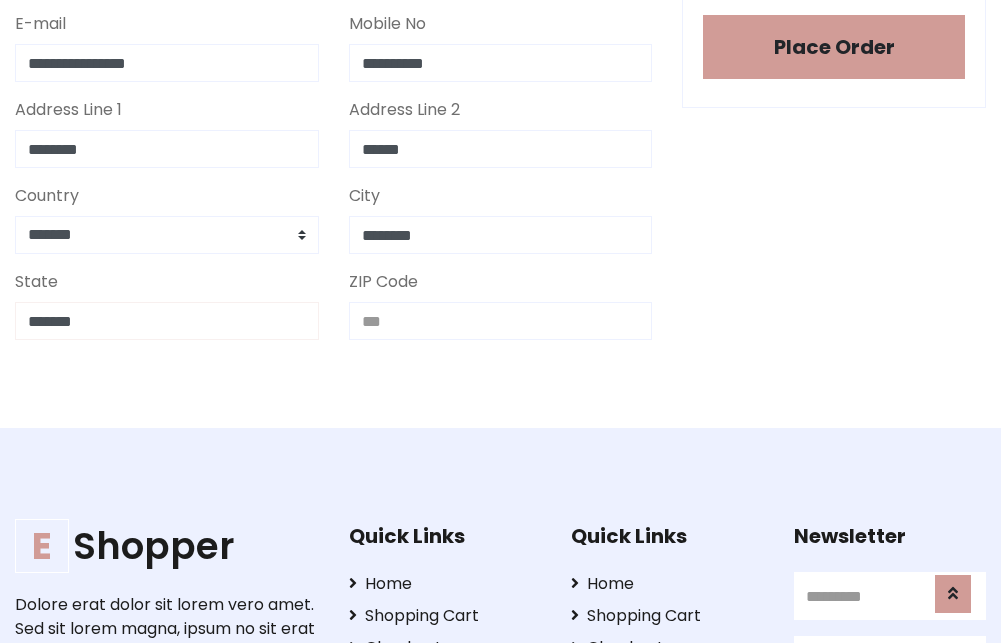 type on "*******" 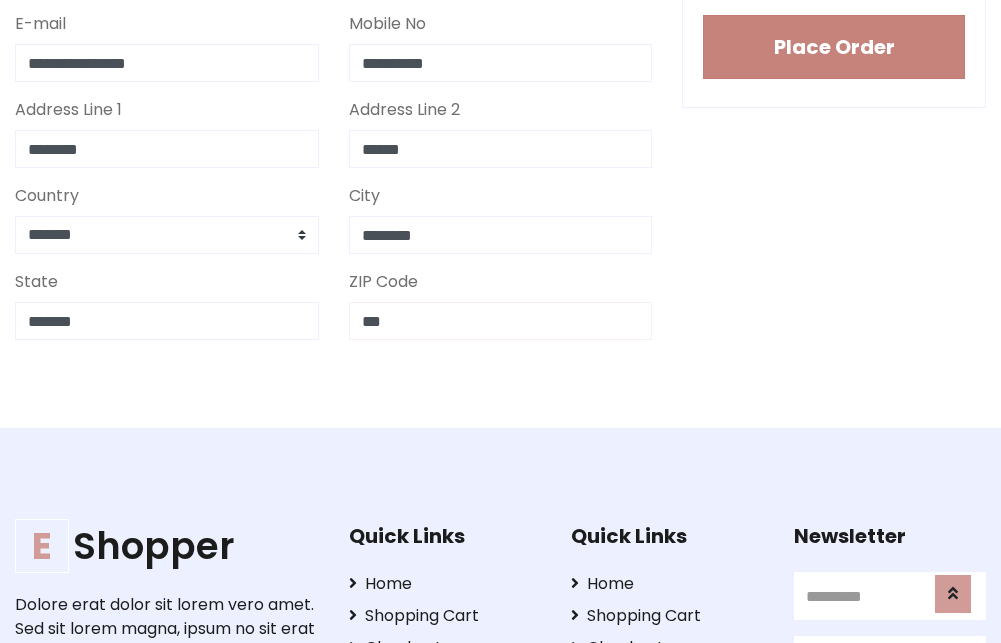 type on "***" 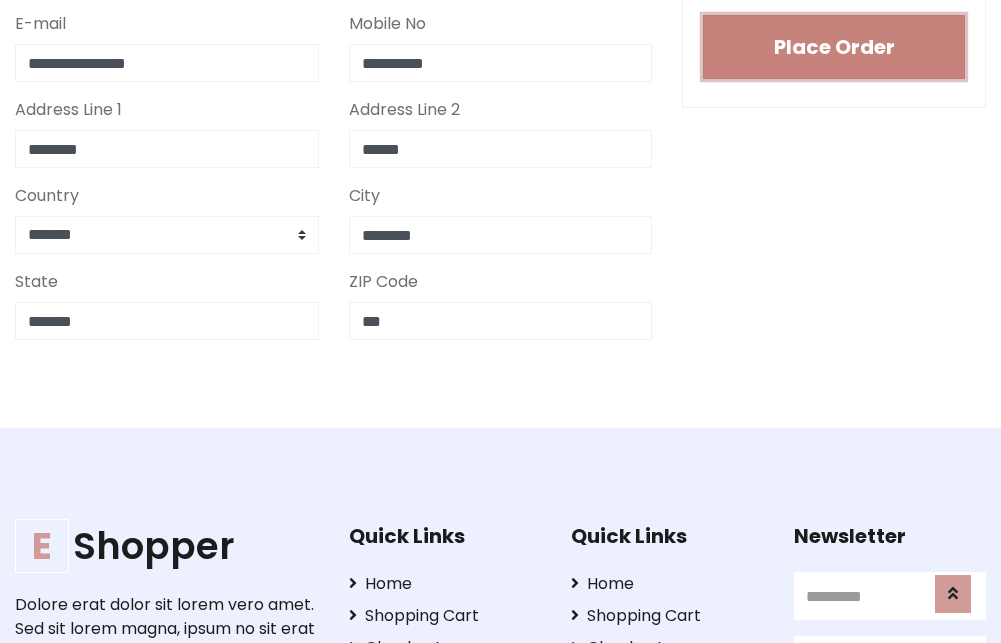 click on "Place Order" at bounding box center [834, 47] 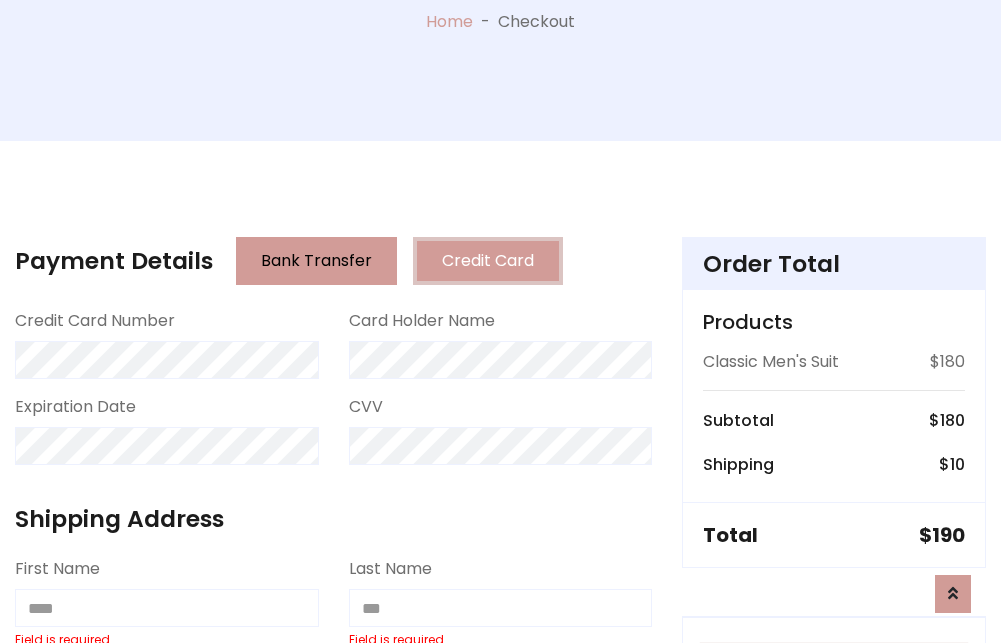scroll, scrollTop: 0, scrollLeft: 0, axis: both 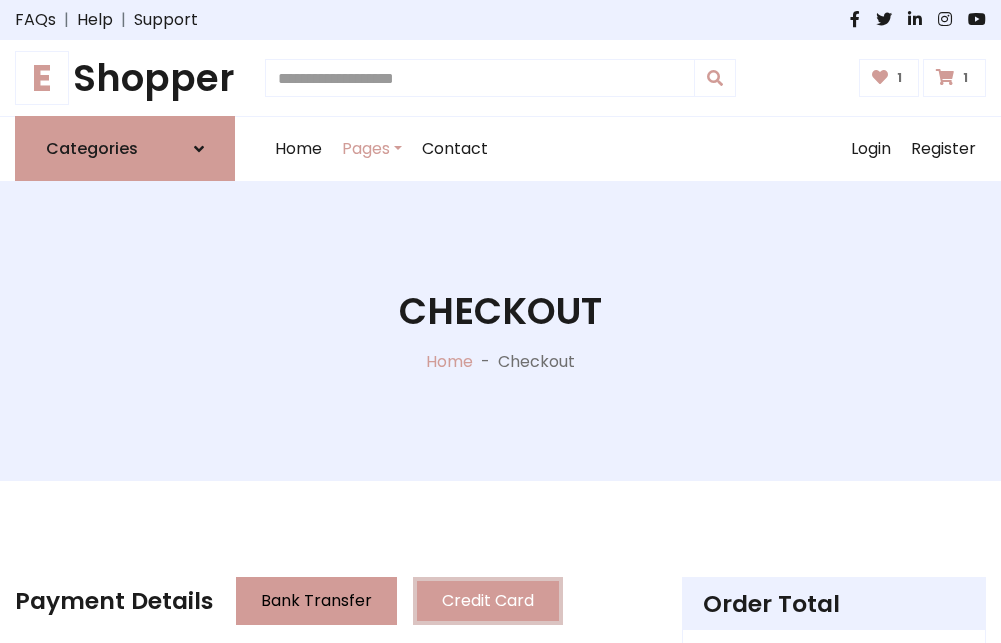click on "E" at bounding box center (42, 78) 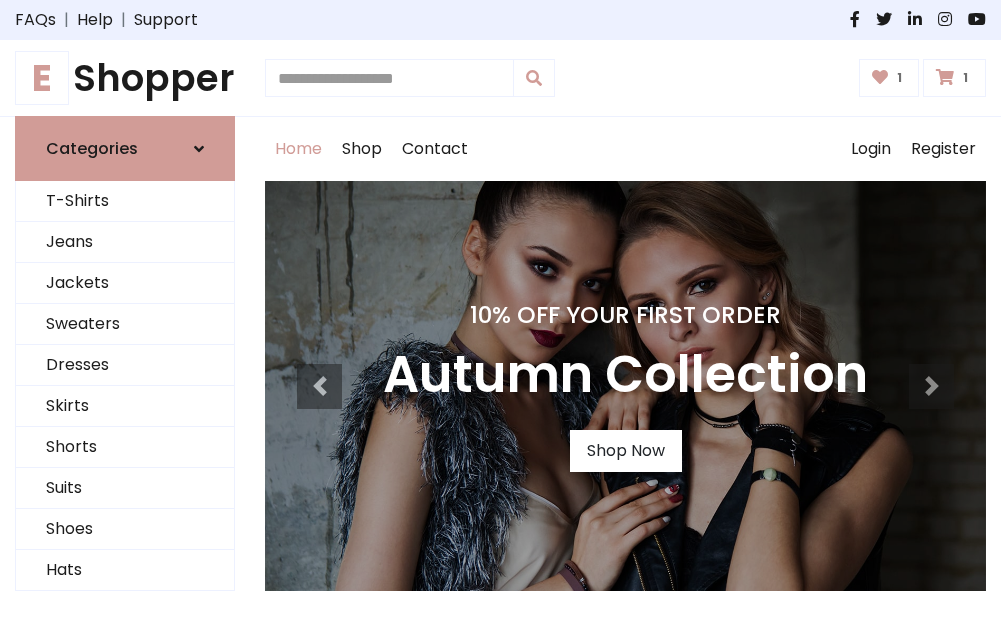 scroll, scrollTop: 0, scrollLeft: 0, axis: both 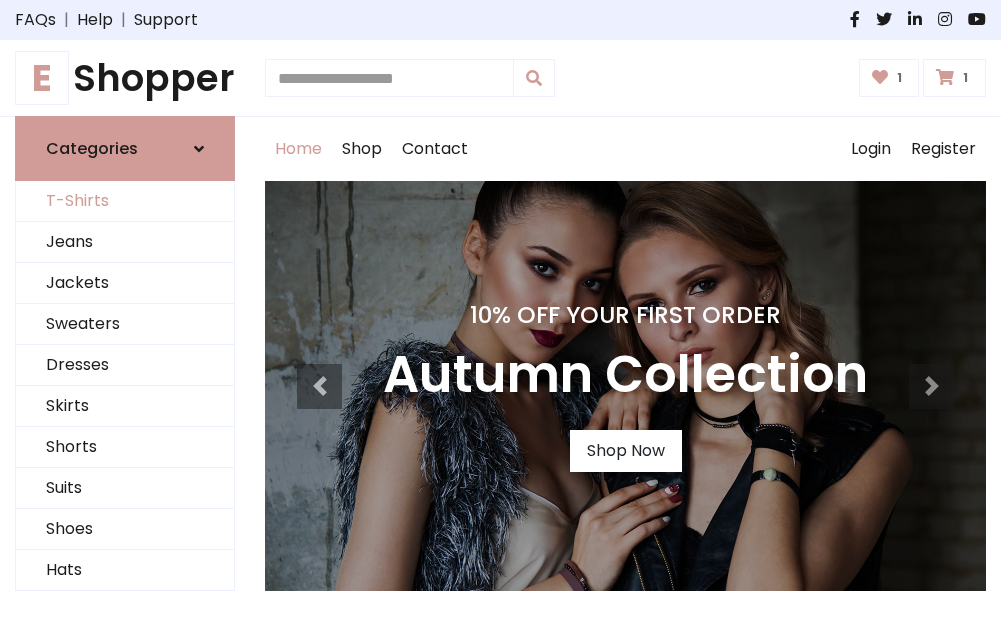 click on "T-Shirts" at bounding box center (125, 201) 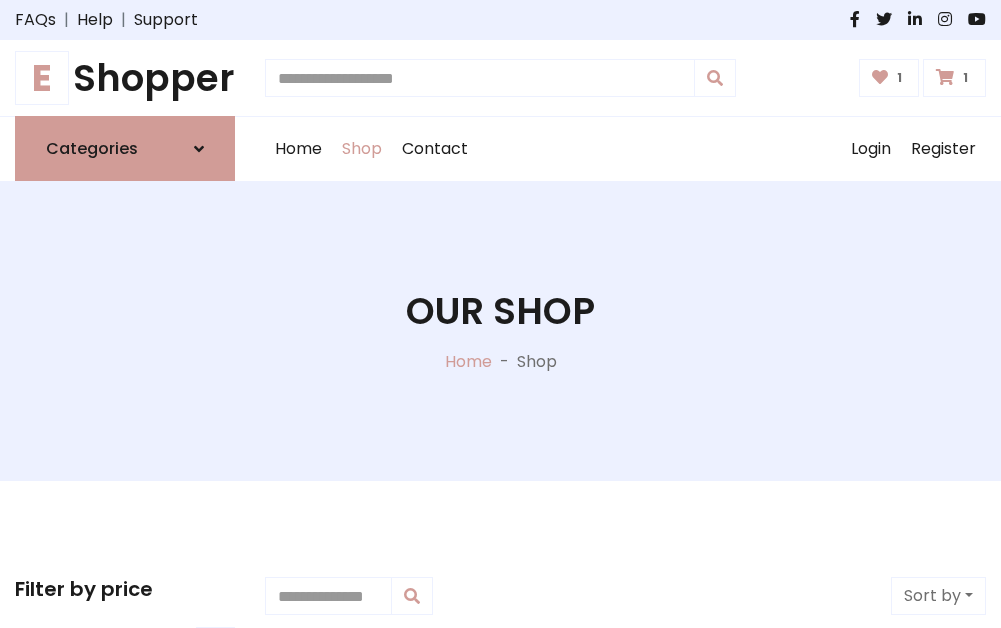 scroll, scrollTop: 0, scrollLeft: 0, axis: both 